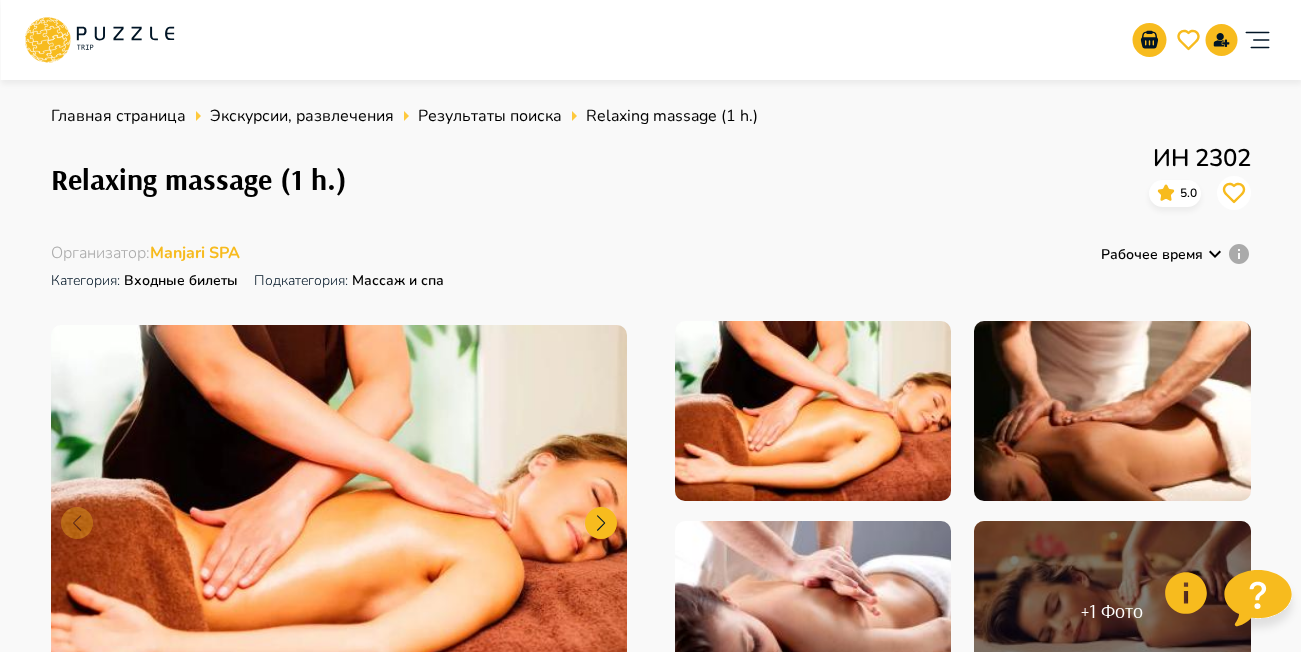 scroll, scrollTop: 0, scrollLeft: 0, axis: both 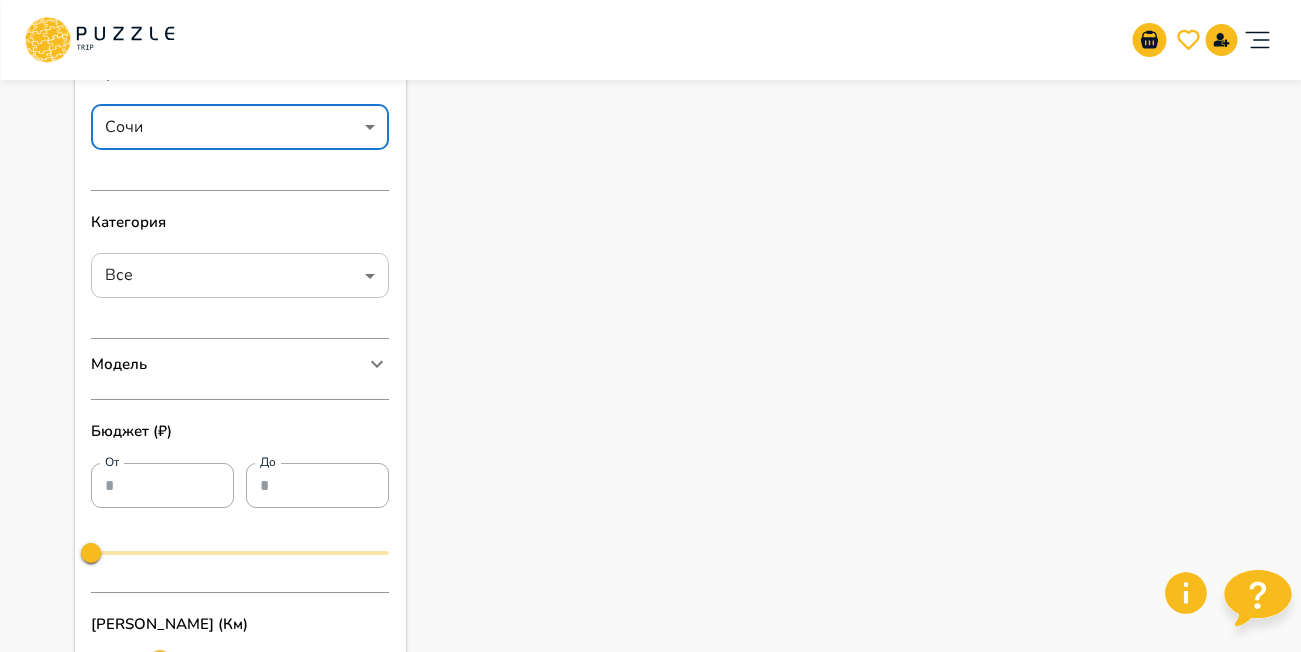 click on "Организаторам услуг Турагентствам Зарегистрироваться Войти RUB *** RU   ** Изменить категорию Открыть карту ← Переместить влево → Переместить вправо ↑ Переместить вверх ↓ Переместить вниз + Приблизить - Уменьшить Home Переместить влево на 75 % End Переместить вправо на 75 % Предыдущая страница Переместить вверх на 75 % Следующая страница Переместить вниз на 75 % Для навигации используйте клавиши со стрелками. Карта Рельеф Спутник Названия объектов Картографические данные Картографические данные ©2025 Google Картографические данные ©2025 Google 5 км  Условия Очистить Сочи" at bounding box center (650, 473) 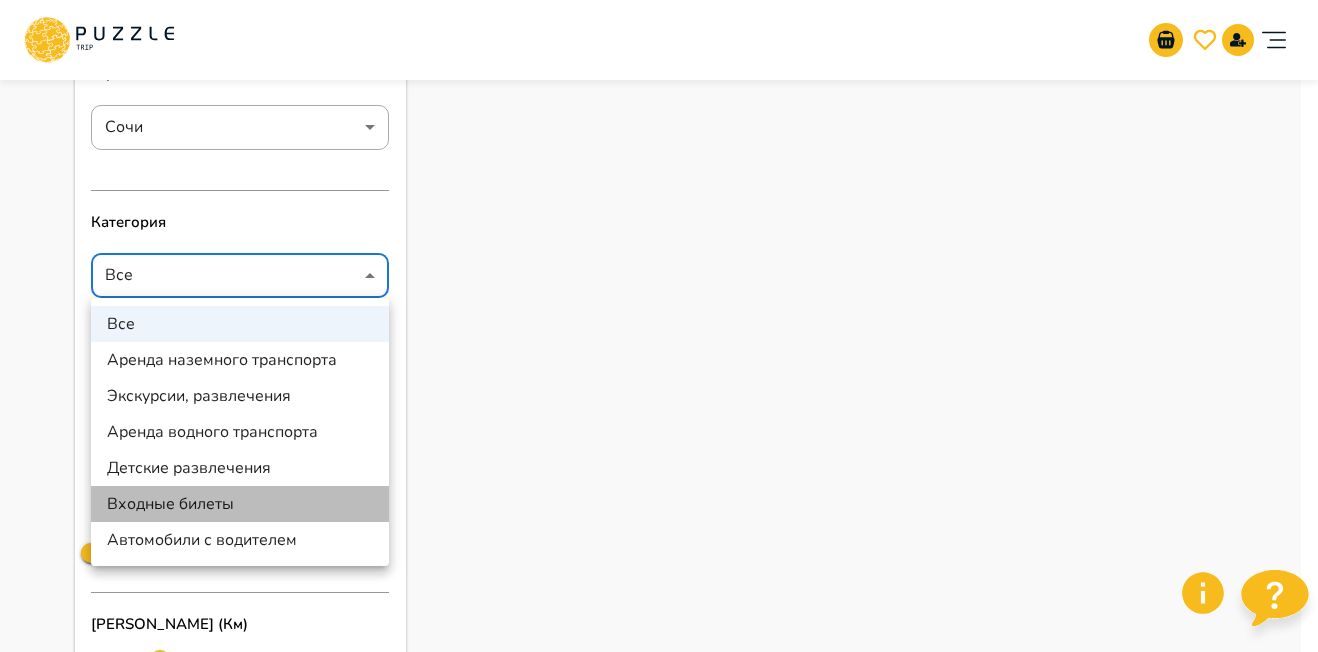 click on "Входные билеты" at bounding box center (240, 504) 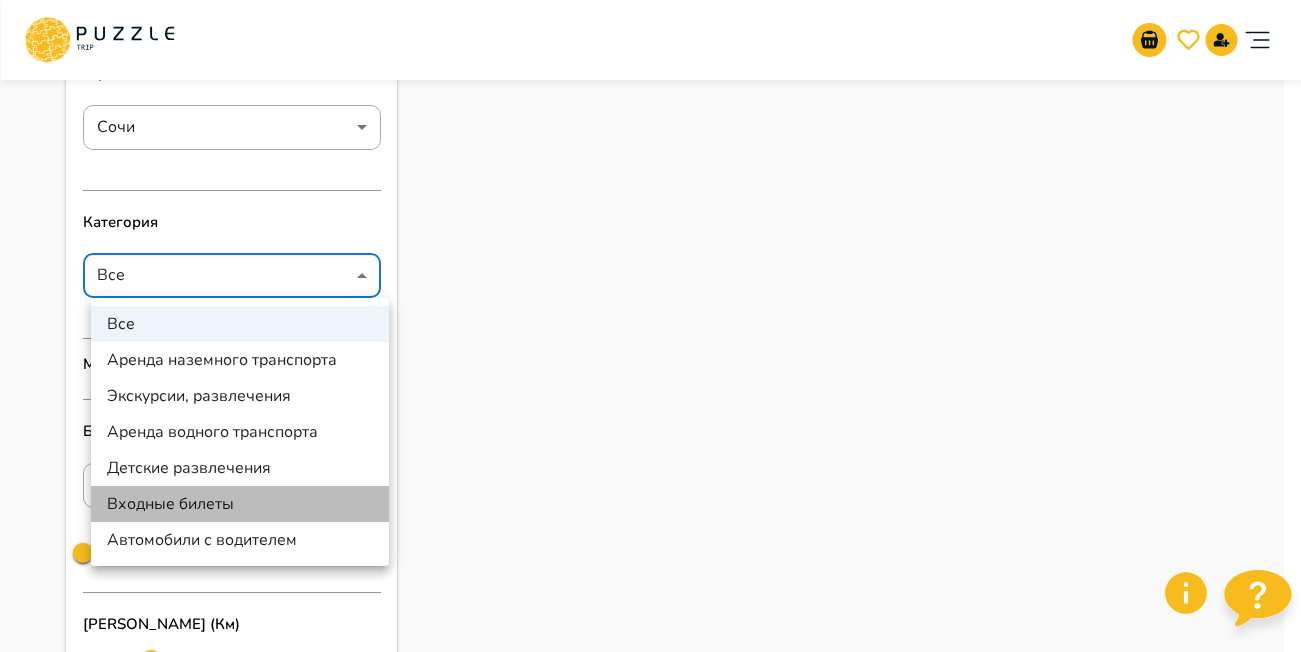 type on "**********" 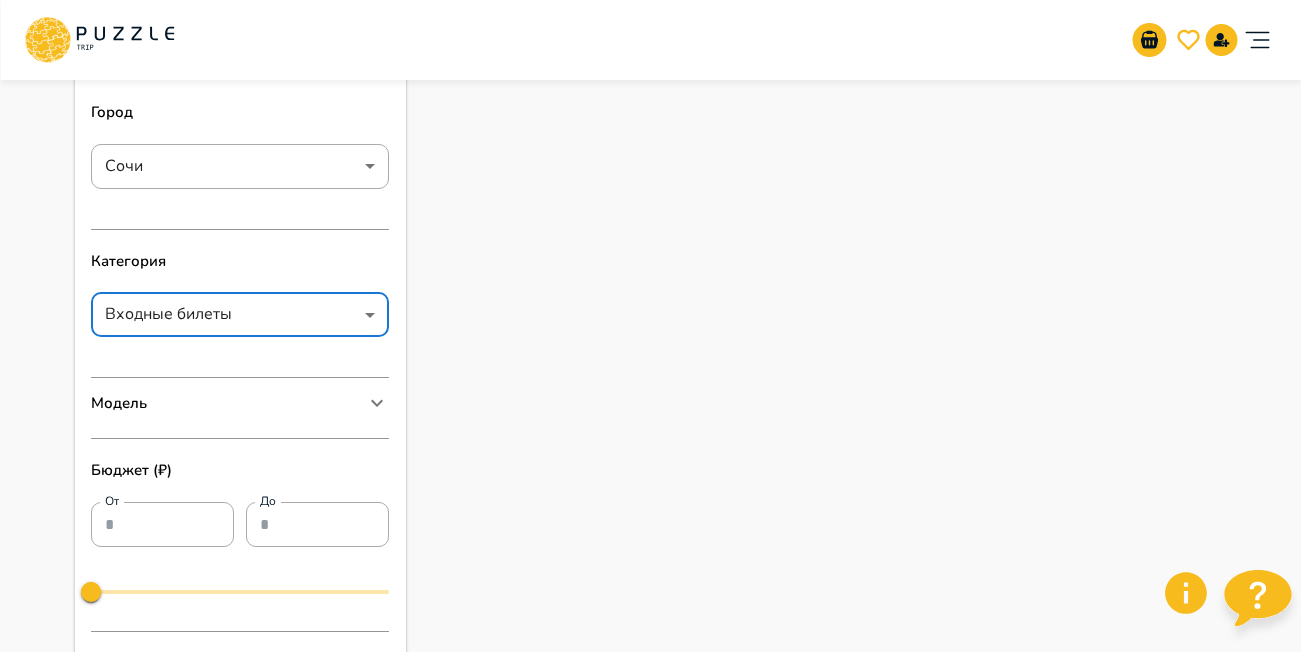 scroll, scrollTop: 300, scrollLeft: 0, axis: vertical 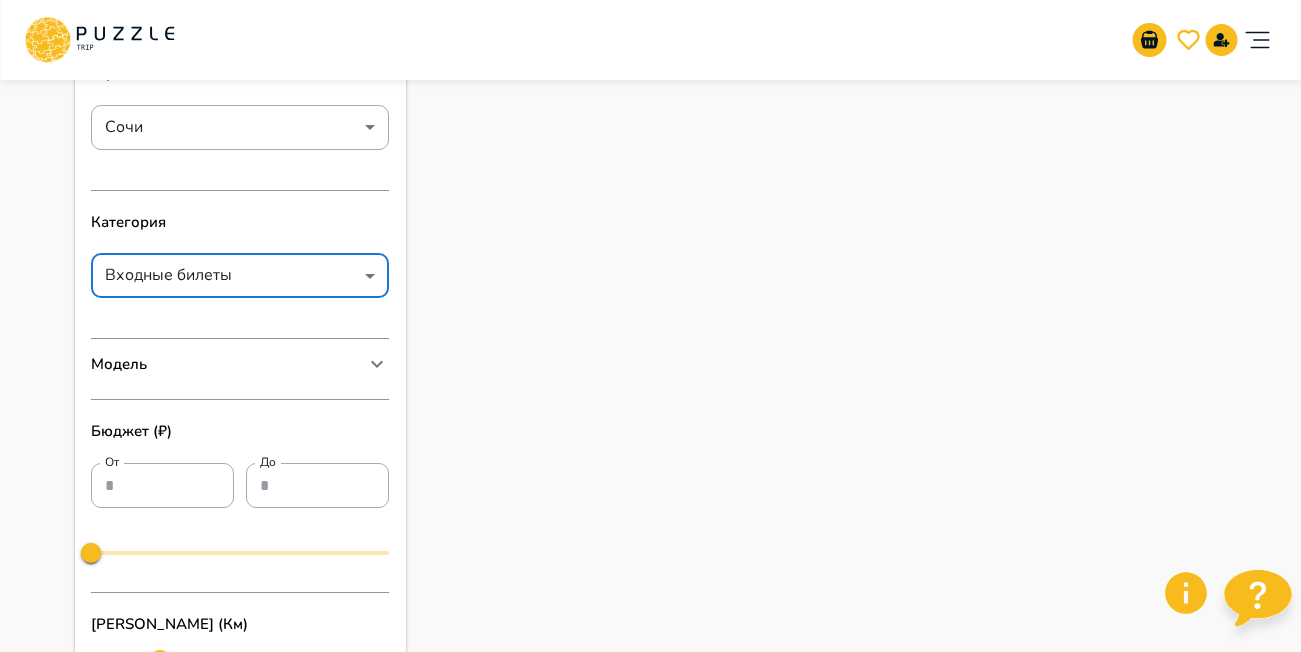 click on "Модель" at bounding box center (240, 364) 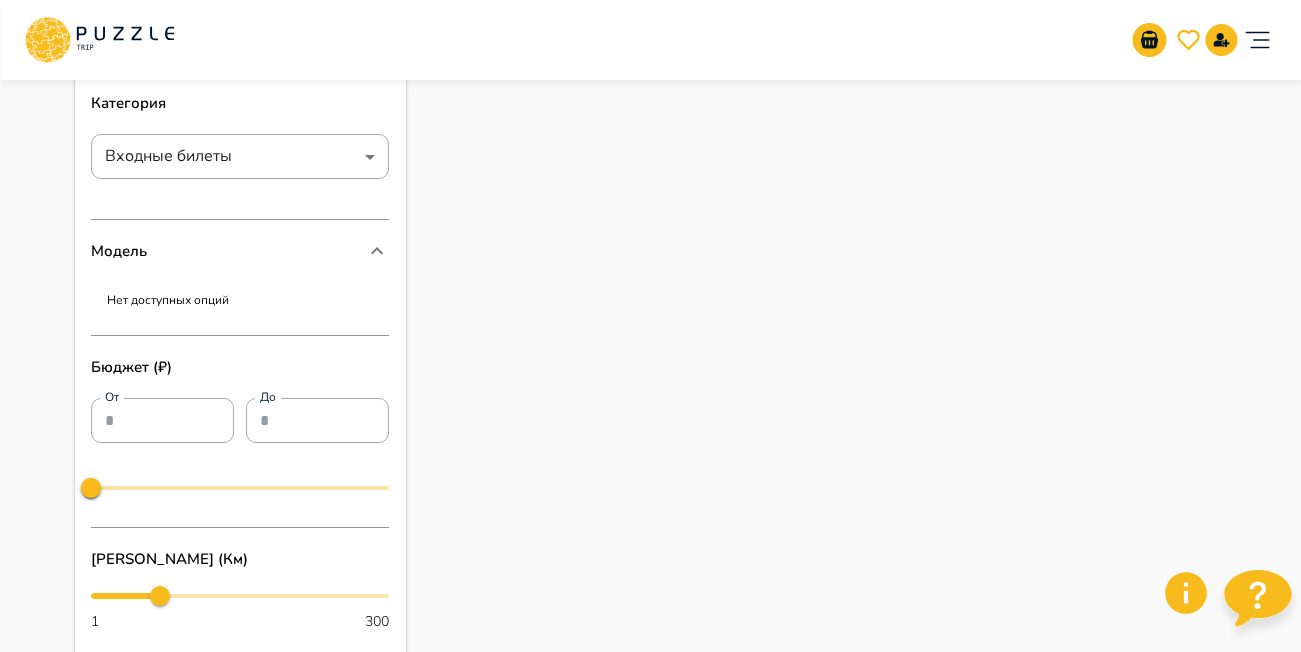 scroll, scrollTop: 400, scrollLeft: 0, axis: vertical 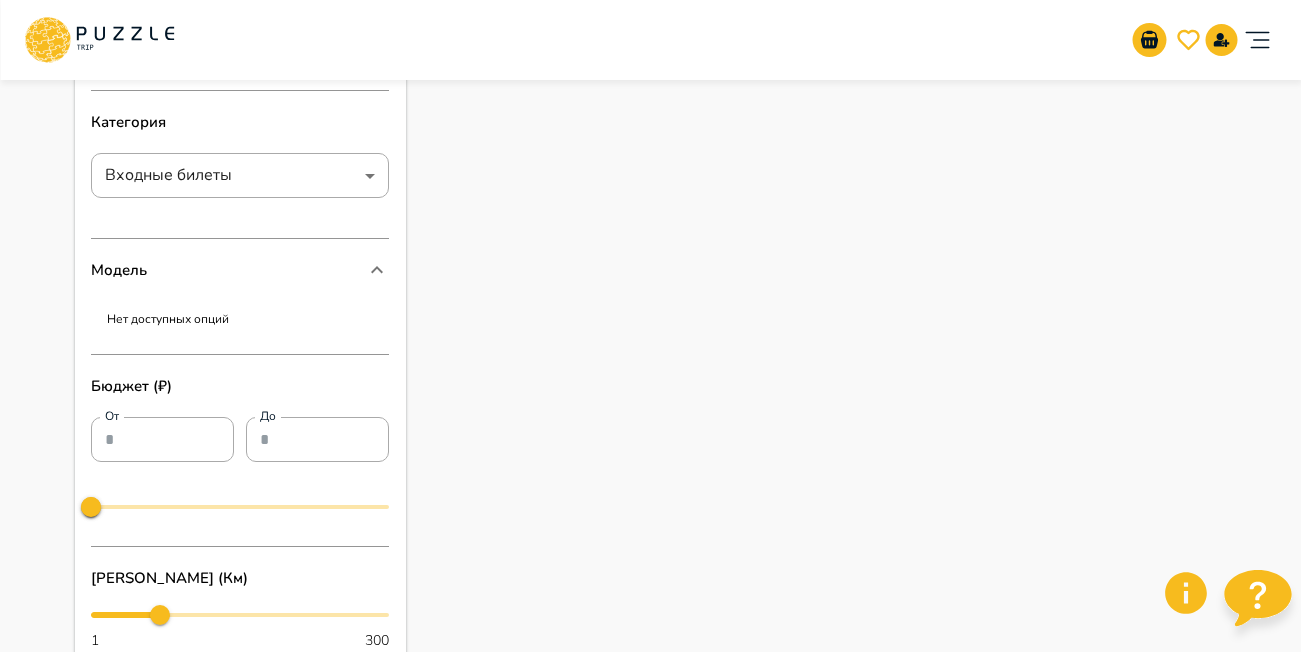 click 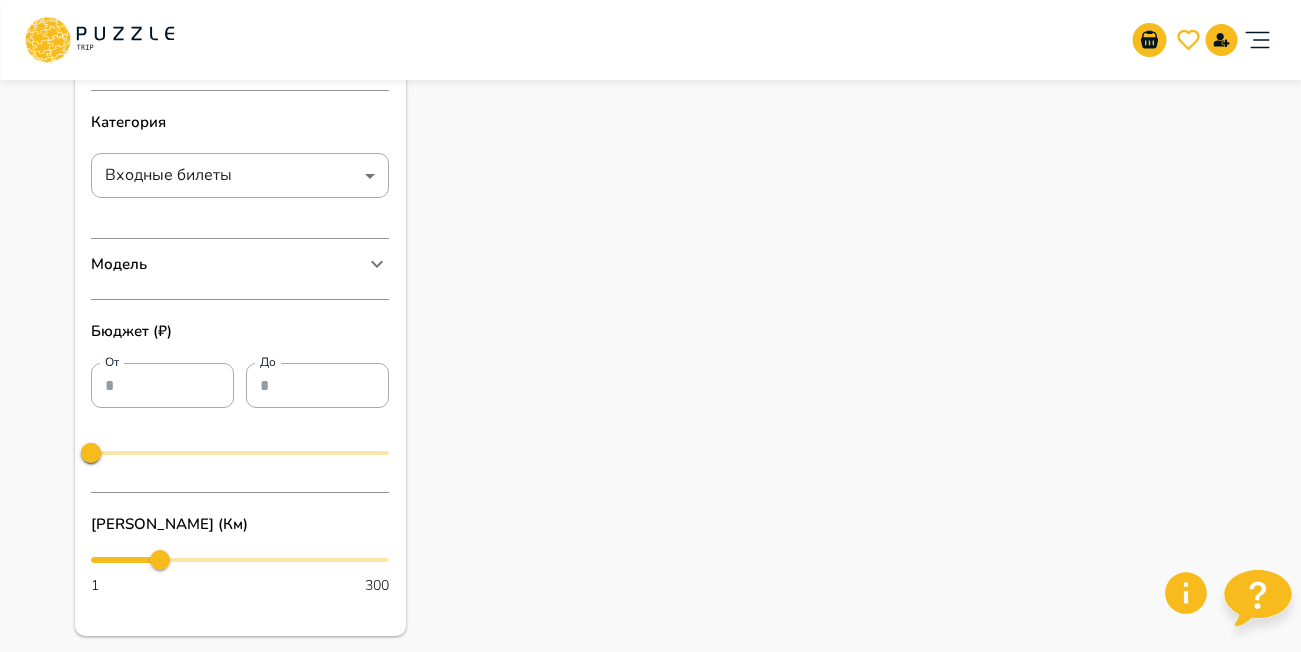 click 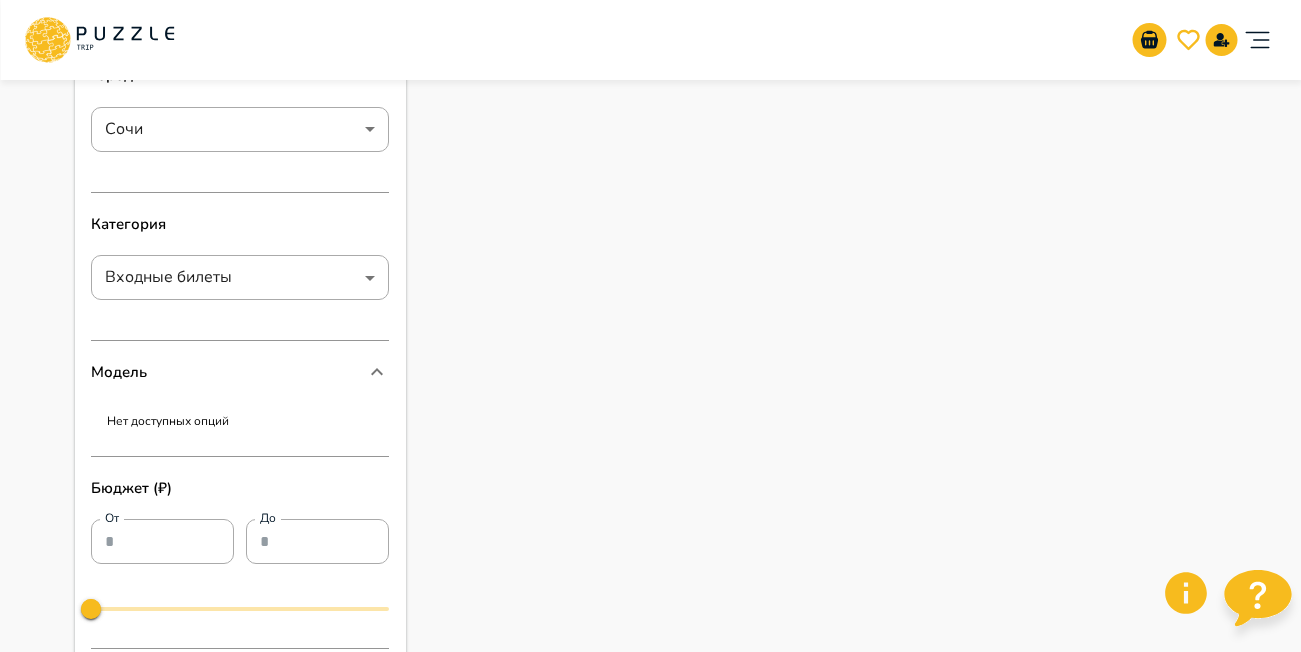scroll, scrollTop: 300, scrollLeft: 0, axis: vertical 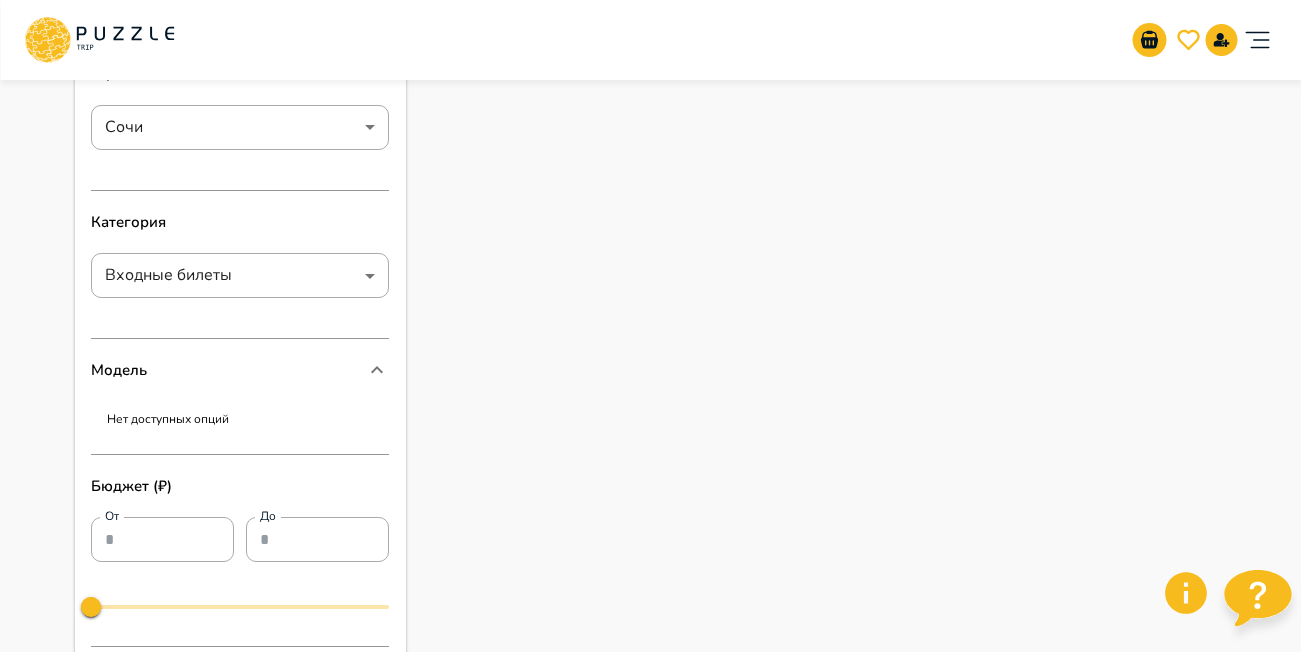 click 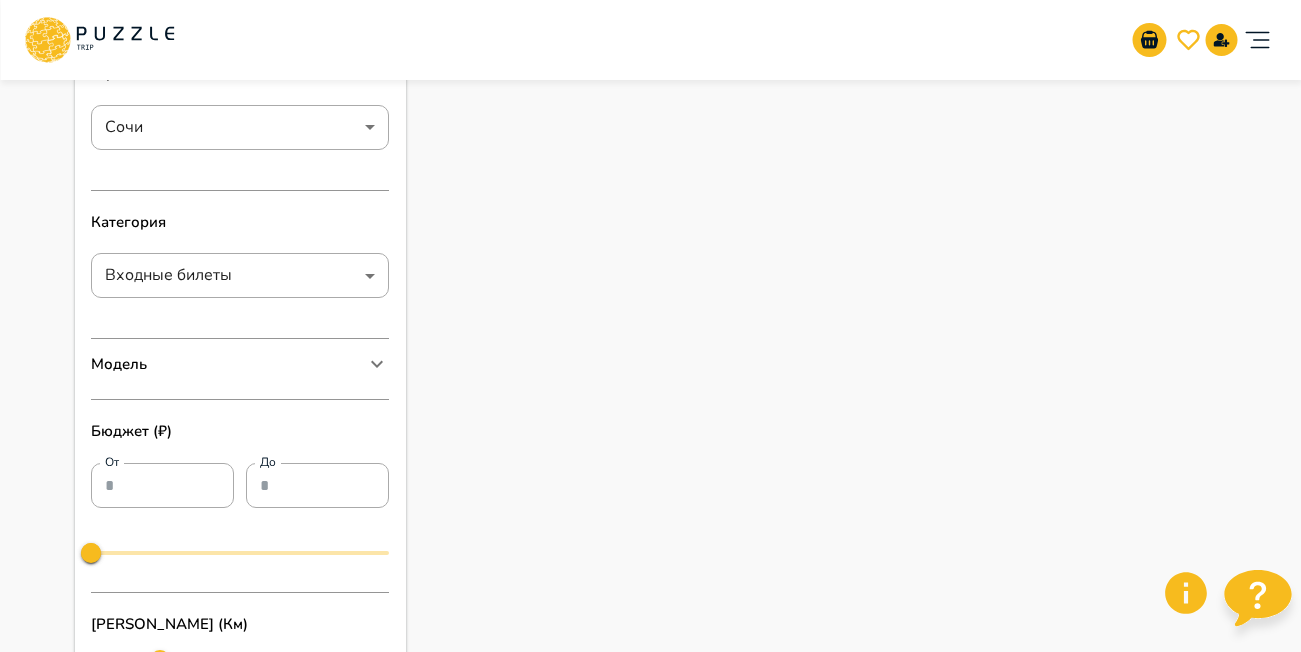 click on "Модель" at bounding box center [228, 364] 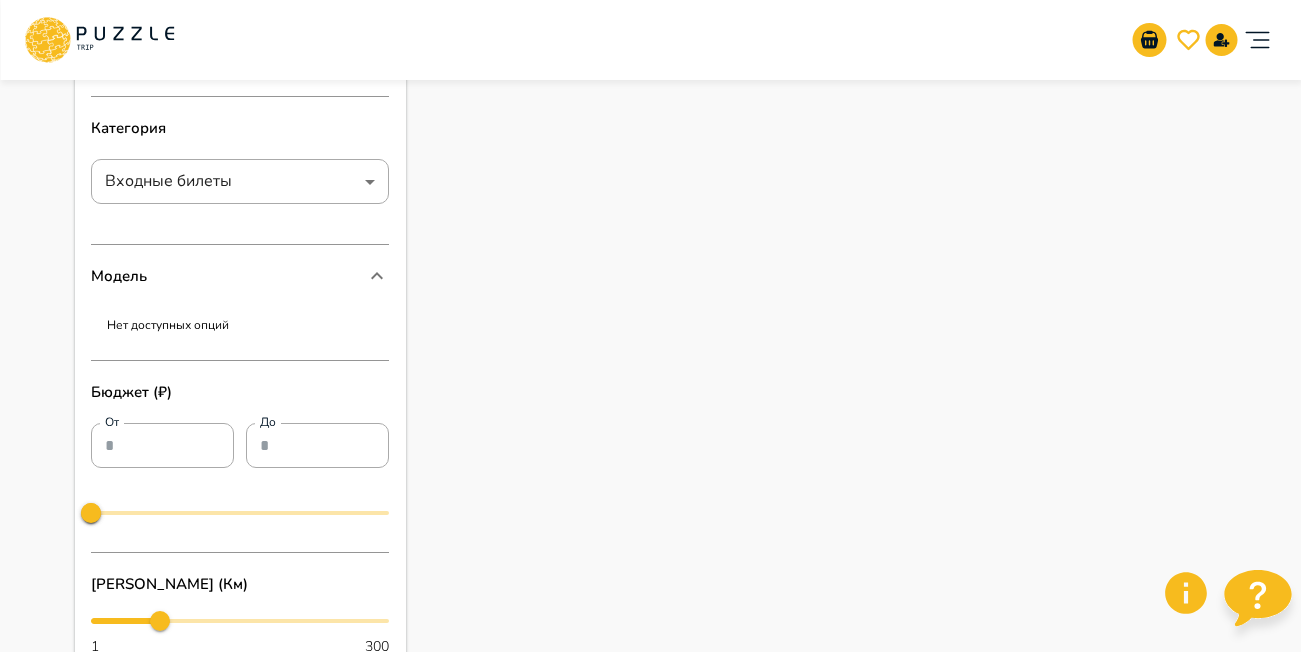 scroll, scrollTop: 400, scrollLeft: 0, axis: vertical 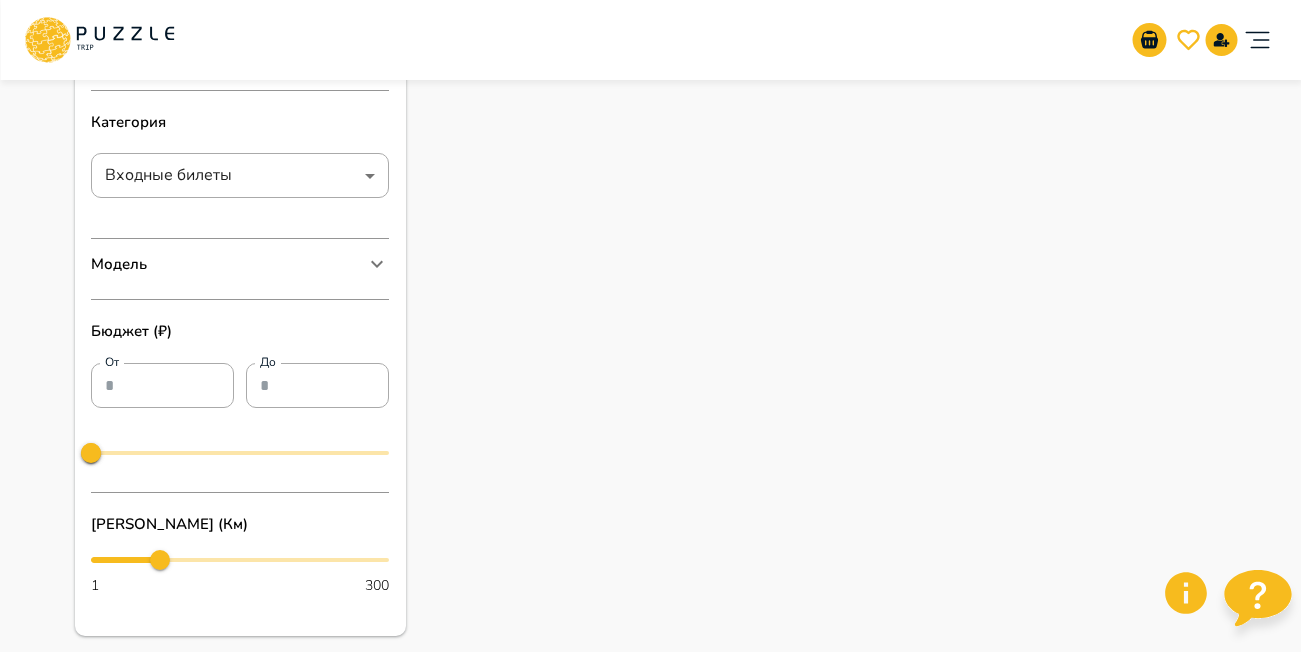 click 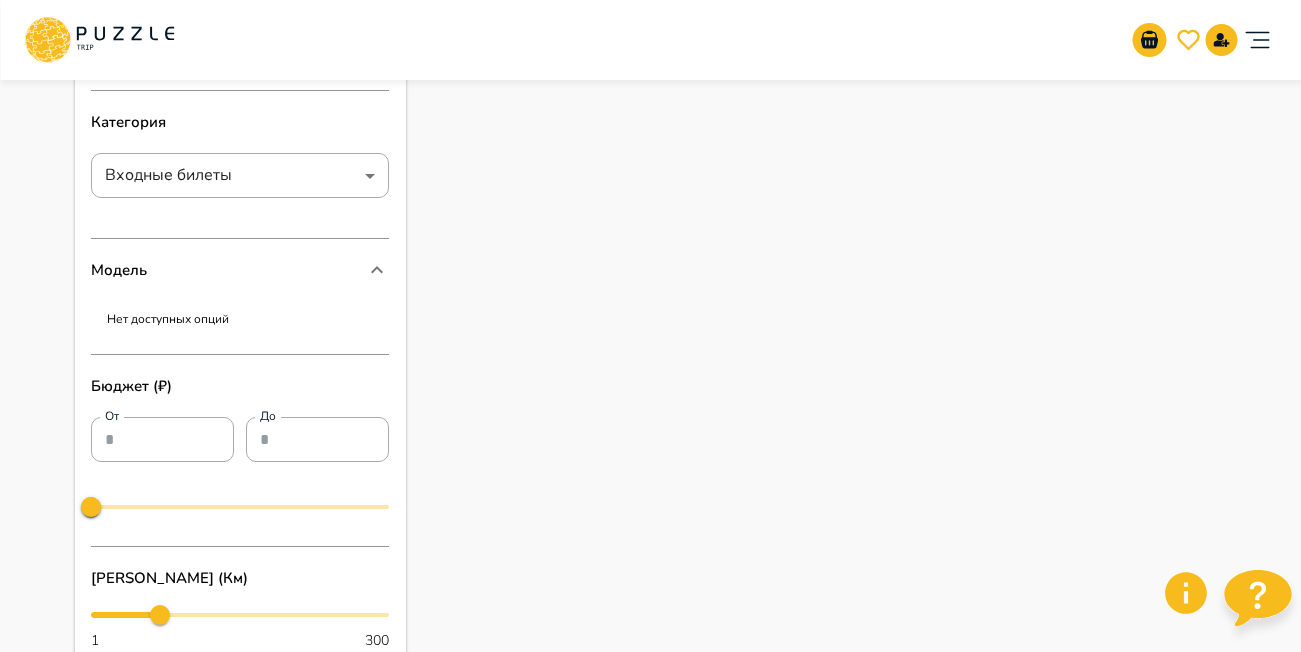 click 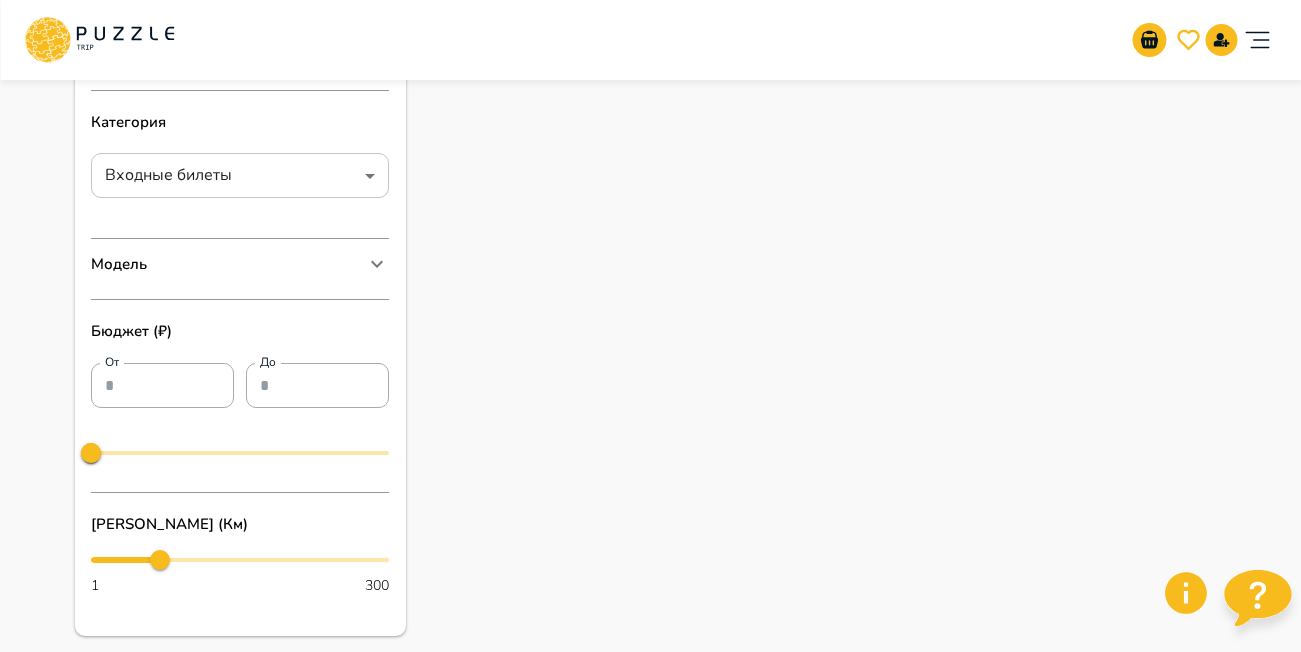 click on "Организаторам услуг Турагентствам Зарегистрироваться Войти RUB *** RU   ** Изменить категорию Открыть карту ← Переместить влево → Переместить вправо ↑ Переместить вверх ↓ Переместить вниз + Приблизить - Уменьшить Home Переместить влево на 75 % End Переместить вправо на 75 % Предыдущая страница Переместить вверх на 75 % Следующая страница Переместить вниз на 75 % Для навигации используйте клавиши со стрелками. Карта Рельеф Спутник Названия объектов Картографические данные Картографические данные ©2025 Google Картографические данные ©2025 Google 5 км  Условия Очистить Сочи" at bounding box center [650, 373] 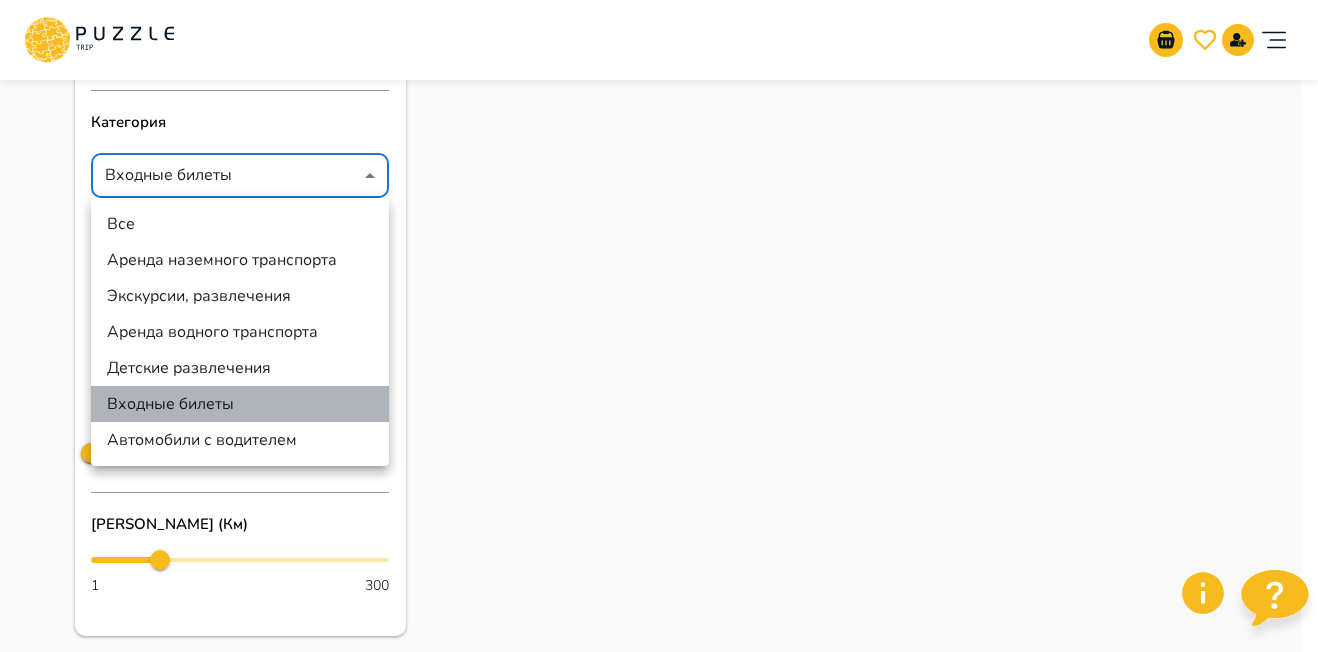 click on "Входные билеты" at bounding box center (240, 404) 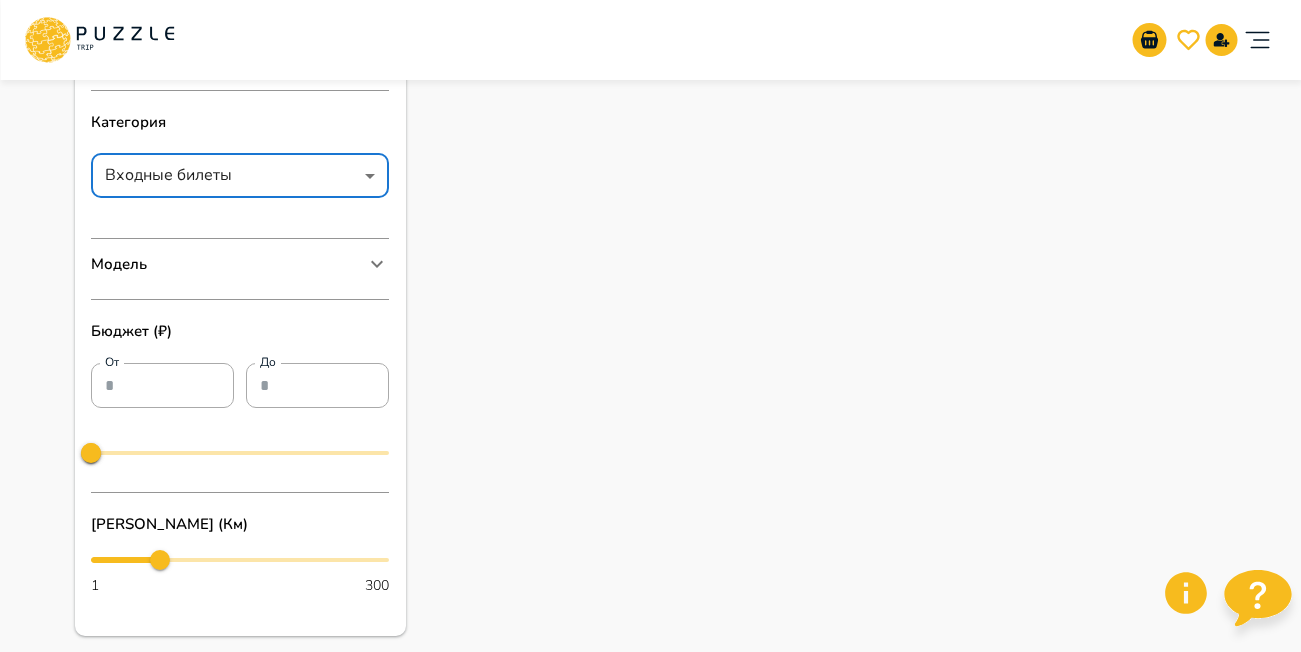 click 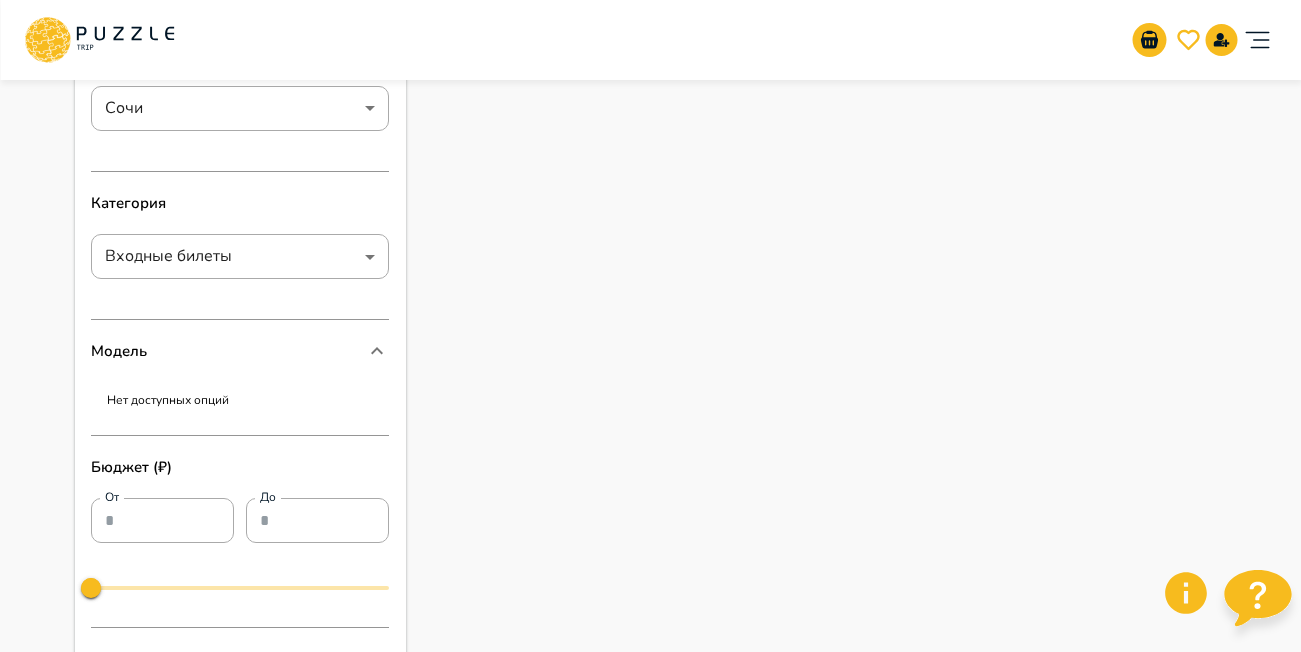 scroll, scrollTop: 300, scrollLeft: 0, axis: vertical 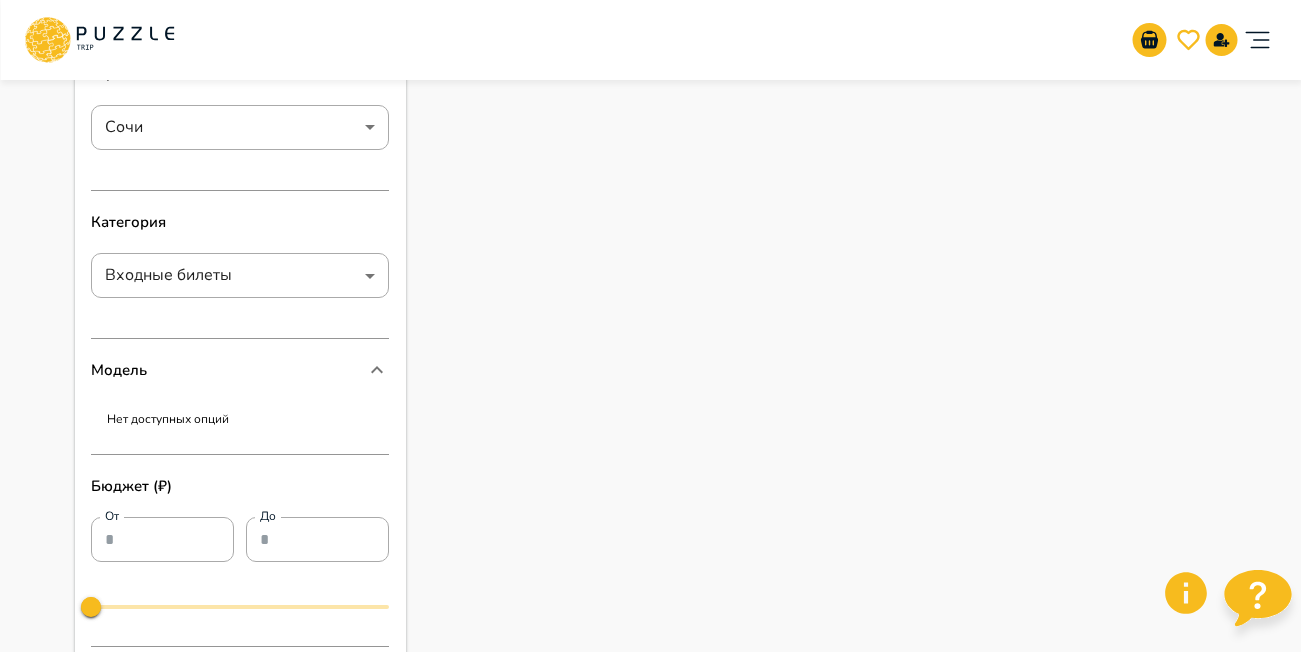click 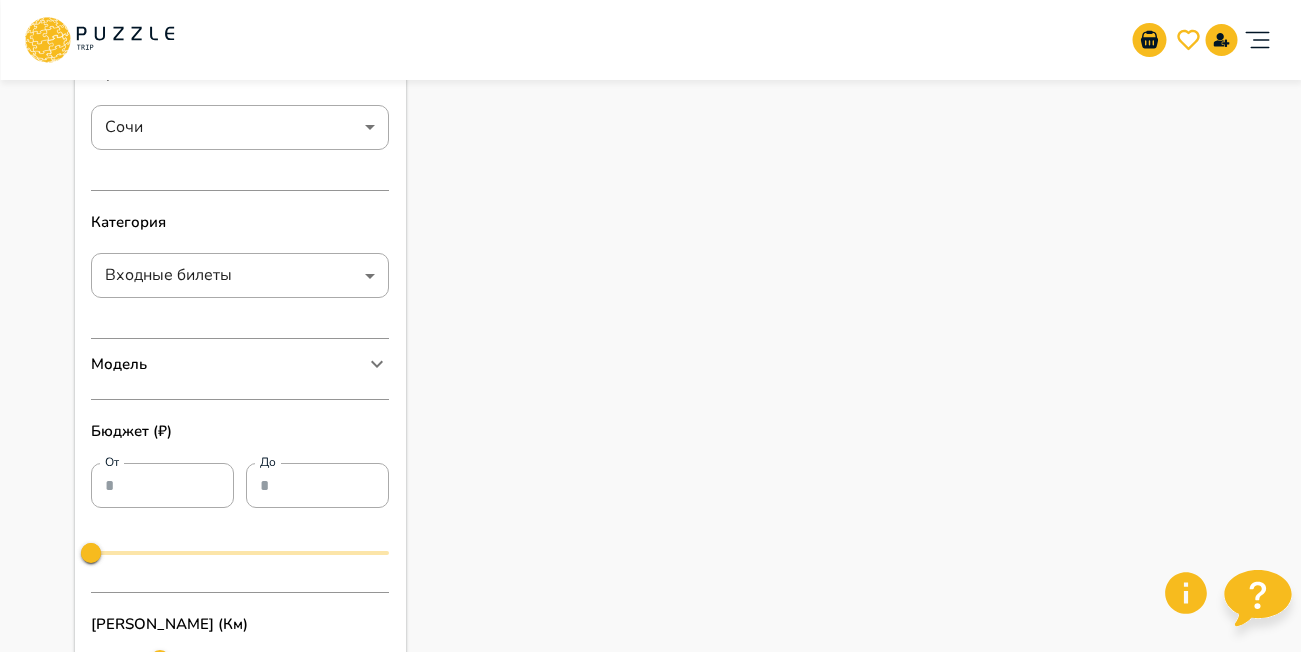 scroll, scrollTop: 200, scrollLeft: 0, axis: vertical 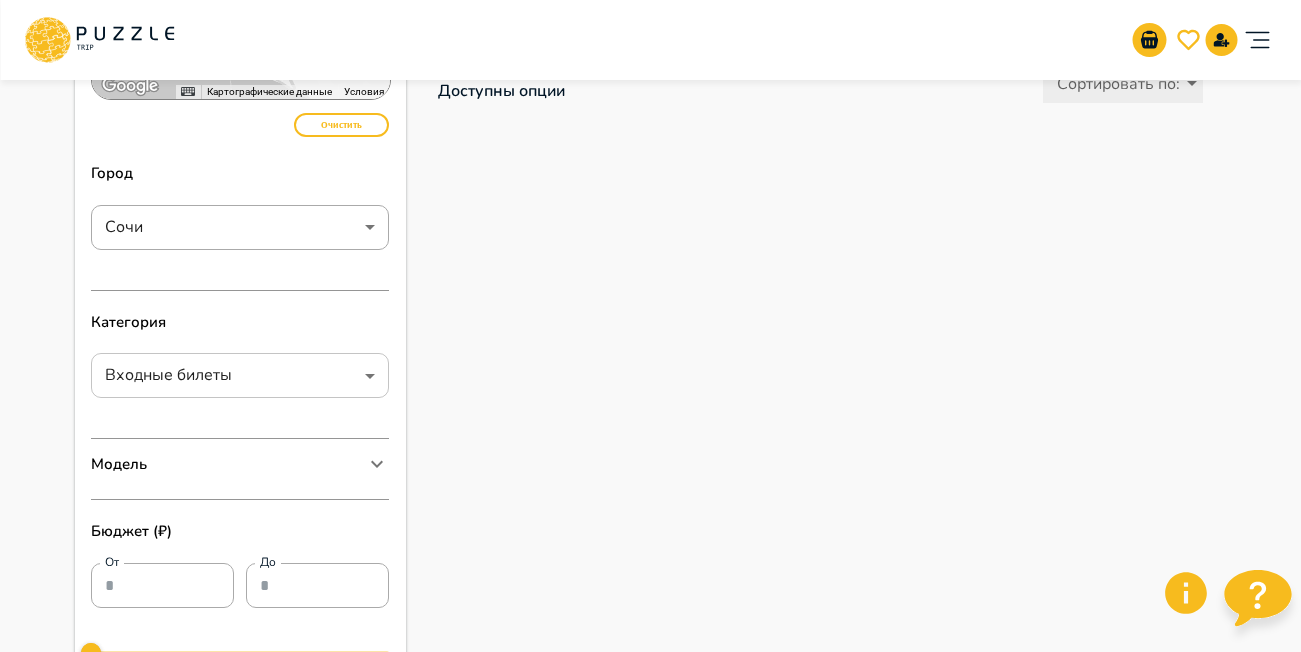 click on "Организаторам услуг Турагентствам Зарегистрироваться Войти RUB *** RU   ** Изменить категорию Открыть карту ← Переместить влево → Переместить вправо ↑ Переместить вверх ↓ Переместить вниз + Приблизить - Уменьшить Home Переместить влево на 75 % End Переместить вправо на 75 % Предыдущая страница Переместить вверх на 75 % Следующая страница Переместить вниз на 75 % Для навигации используйте клавиши со стрелками. Карта Рельеф Спутник Названия объектов Картографические данные Картографические данные ©2025 Google Картографические данные ©2025 Google 5 км  Условия Очистить Сочи" at bounding box center [650, 573] 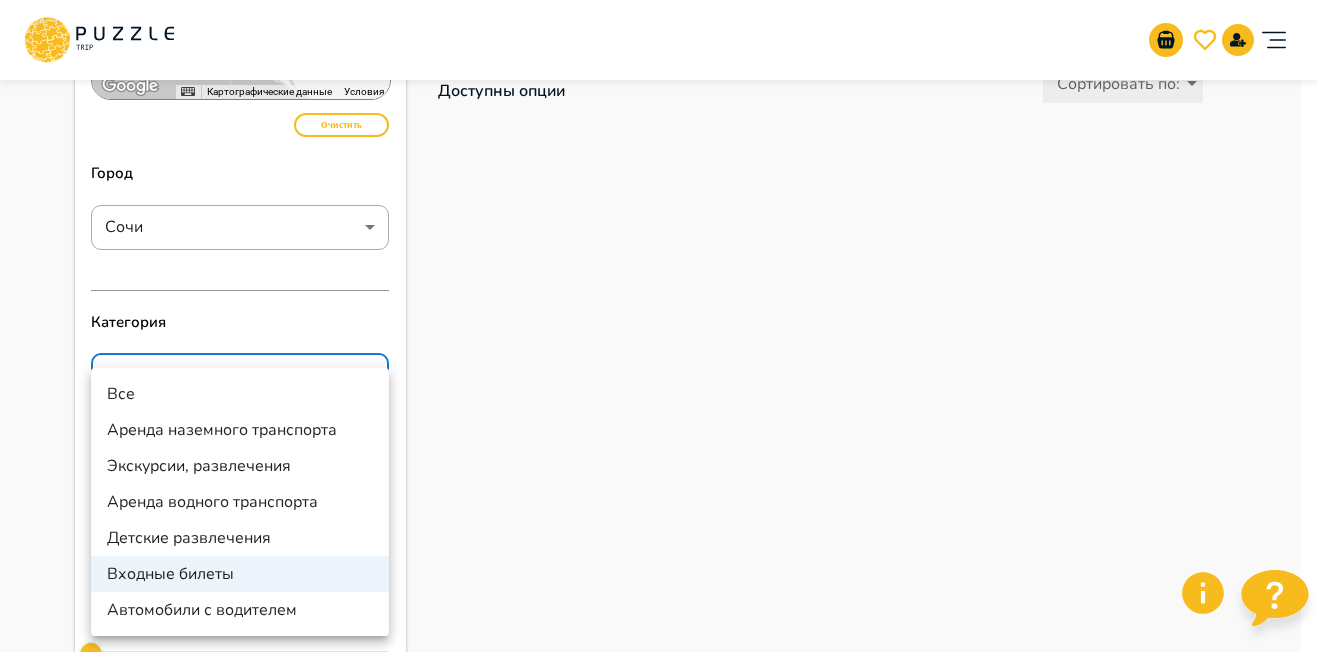 click on "Входные билеты" at bounding box center [240, 574] 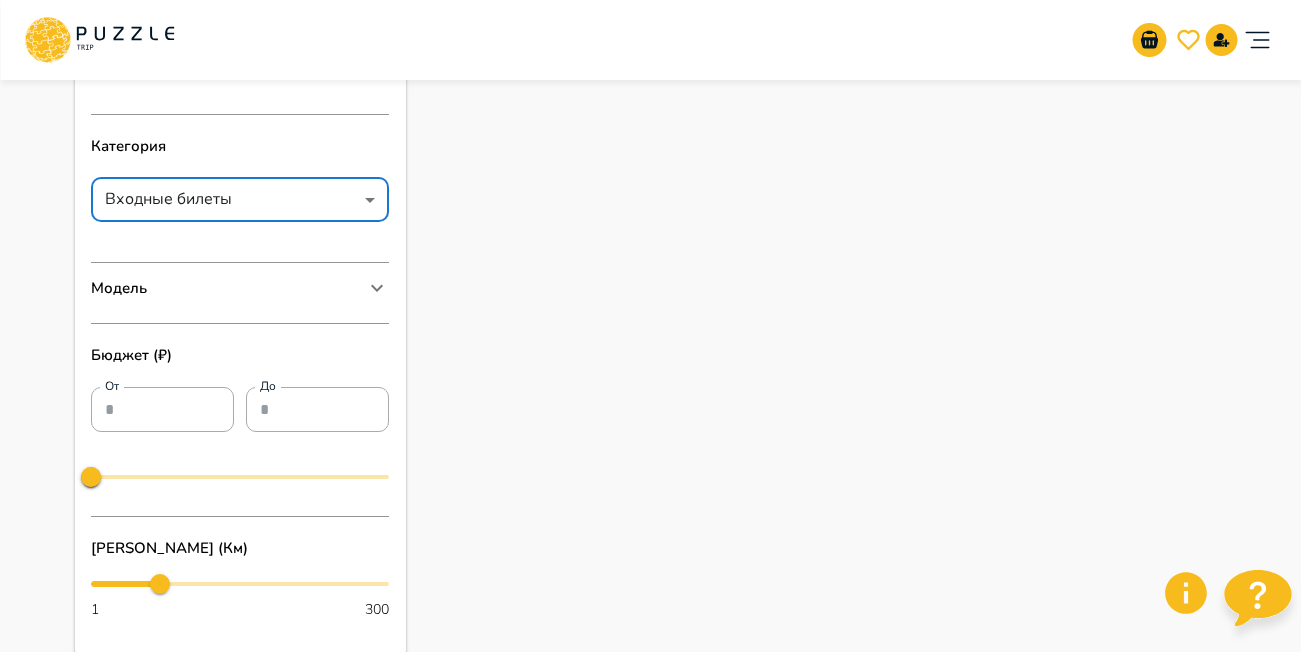 scroll, scrollTop: 400, scrollLeft: 0, axis: vertical 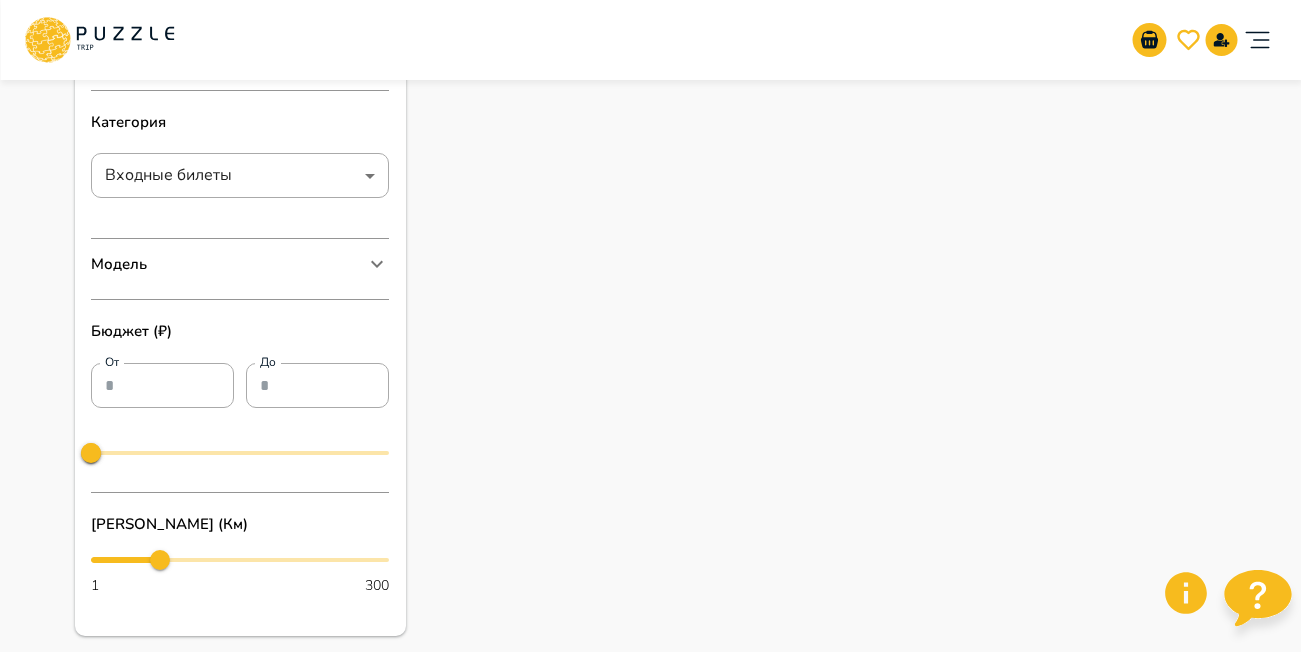 click on "Модель" at bounding box center [240, 264] 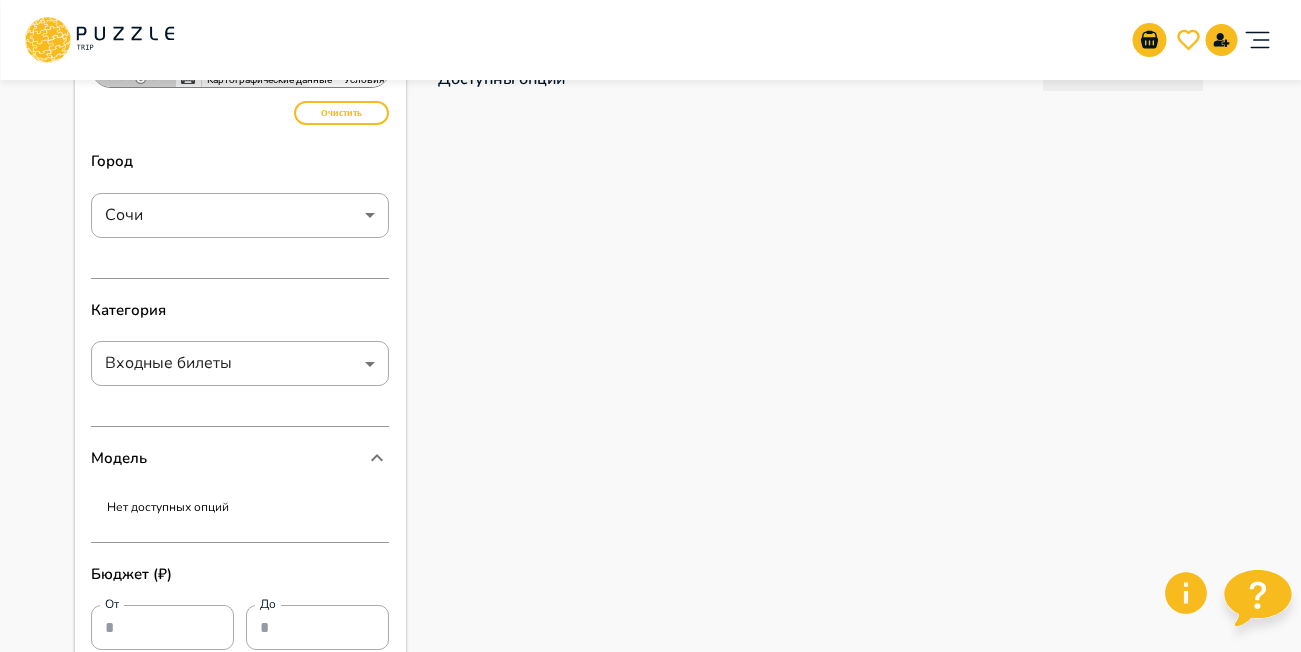 scroll, scrollTop: 0, scrollLeft: 0, axis: both 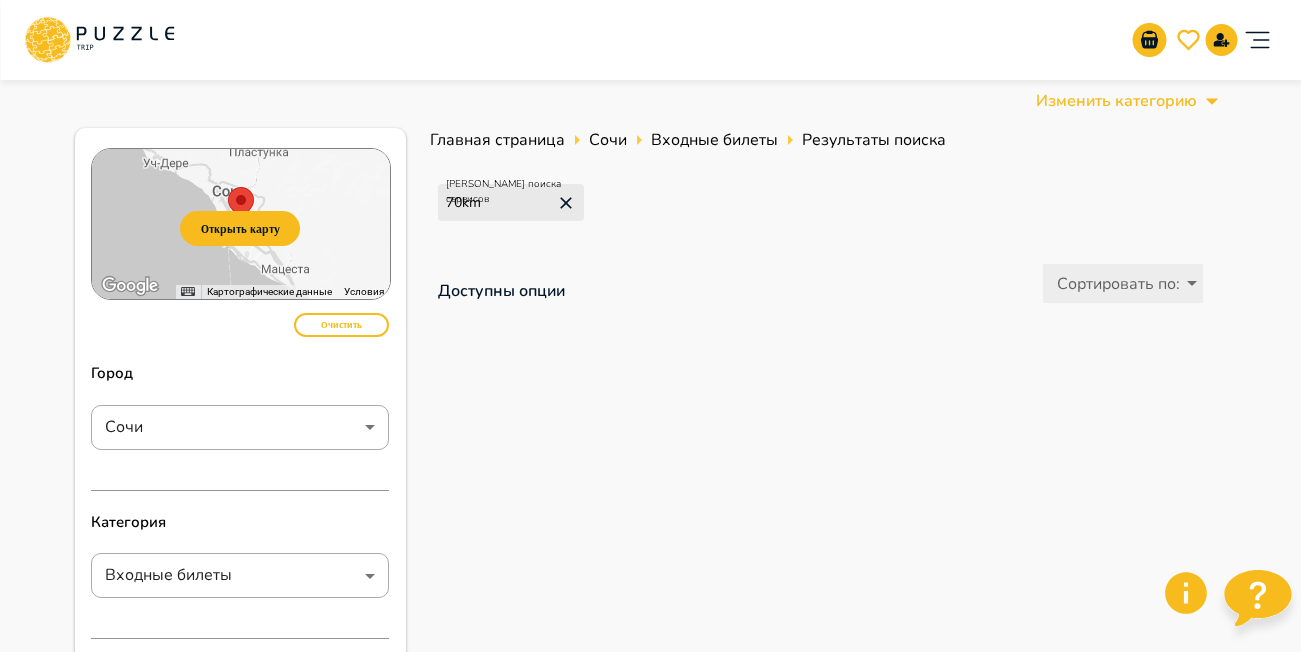 click 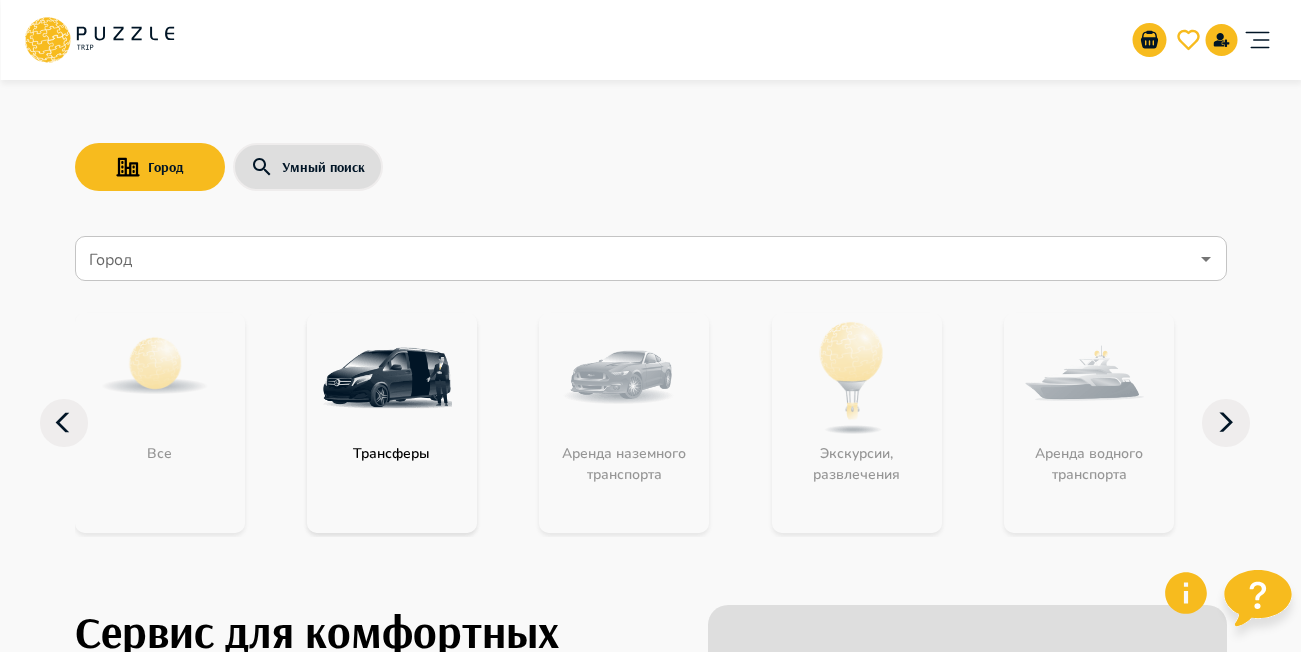 click on "Город" at bounding box center (636, 259) 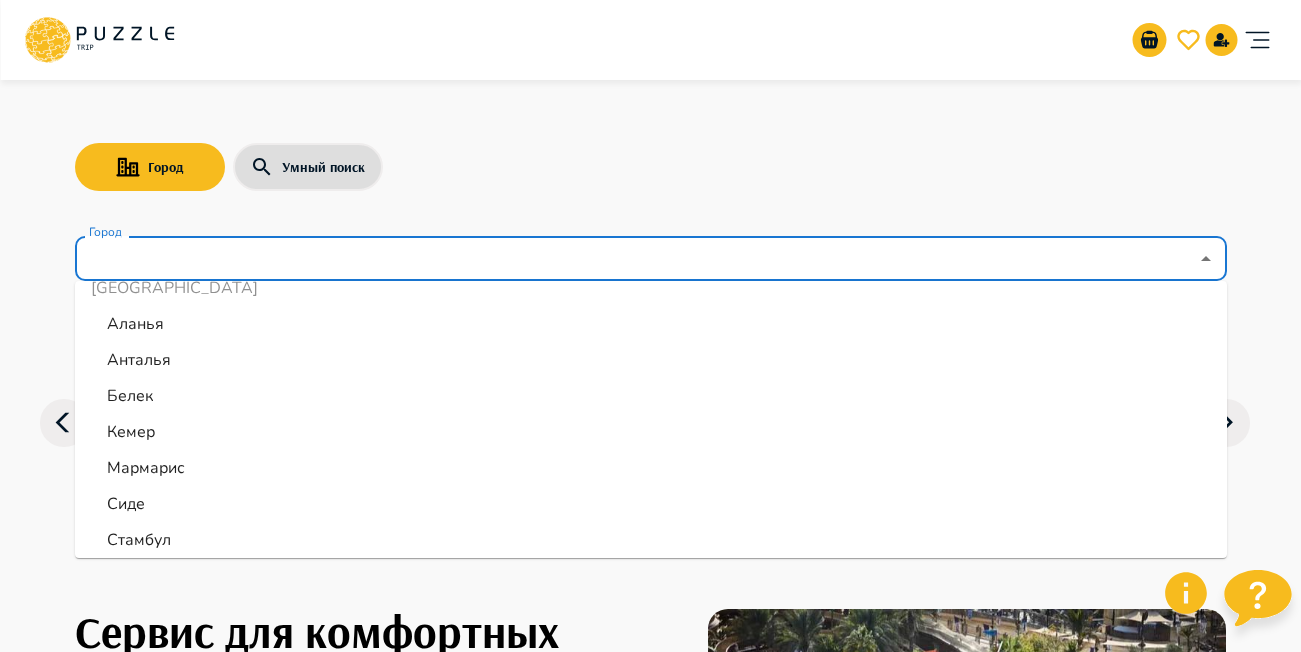 scroll, scrollTop: 1215, scrollLeft: 0, axis: vertical 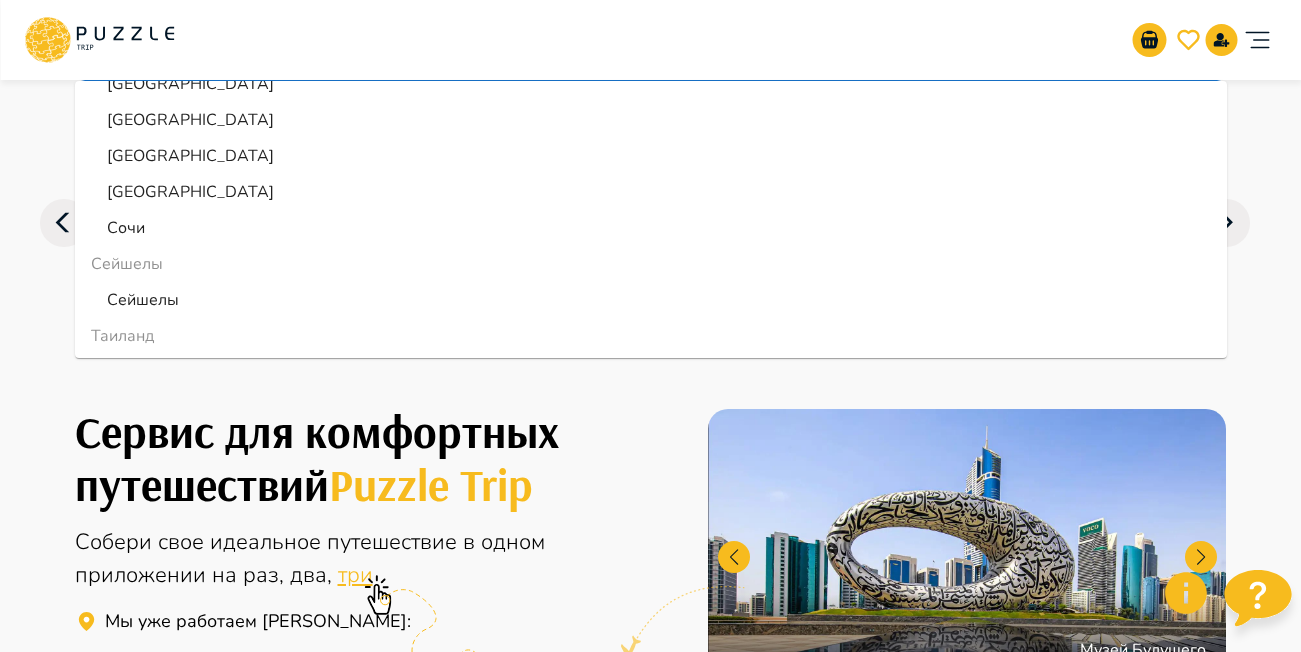 click on "Сочи" at bounding box center (126, 228) 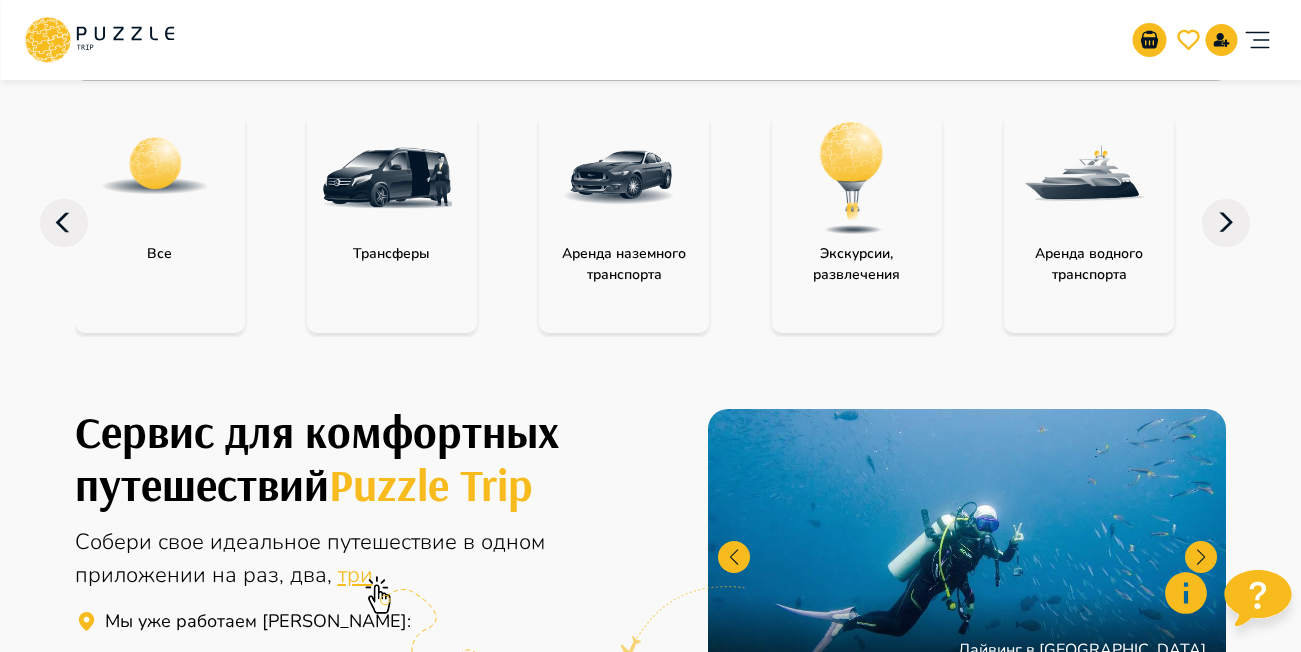 click 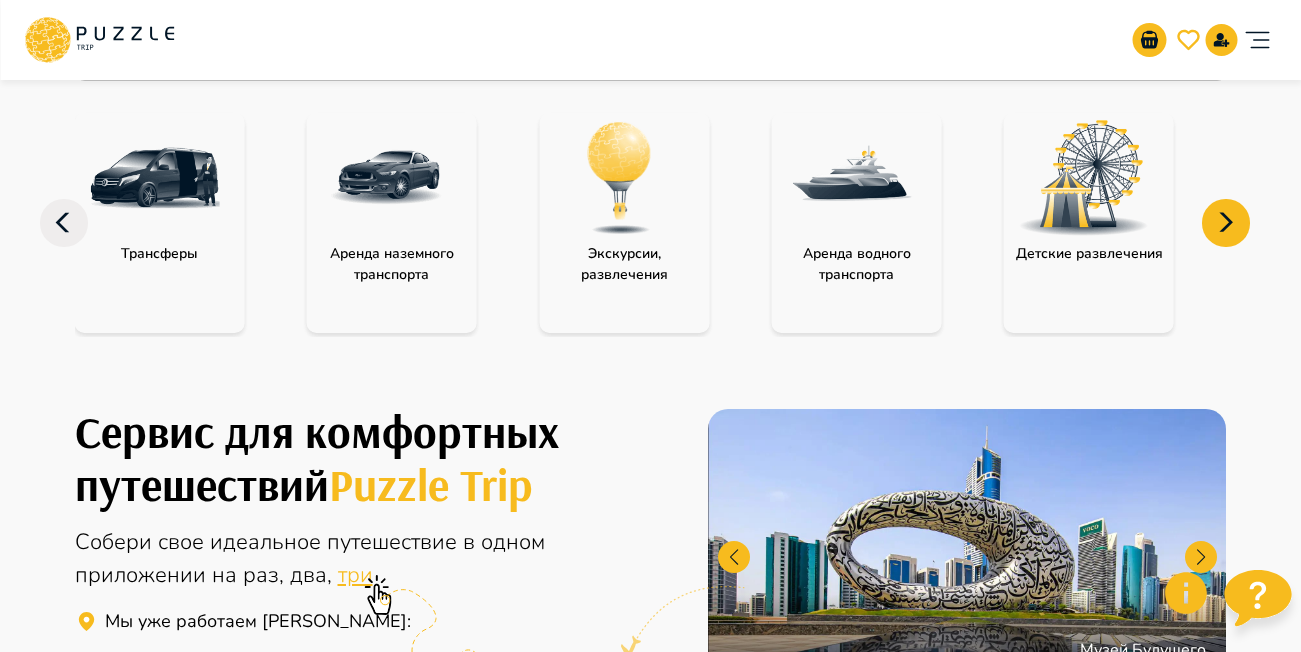 click 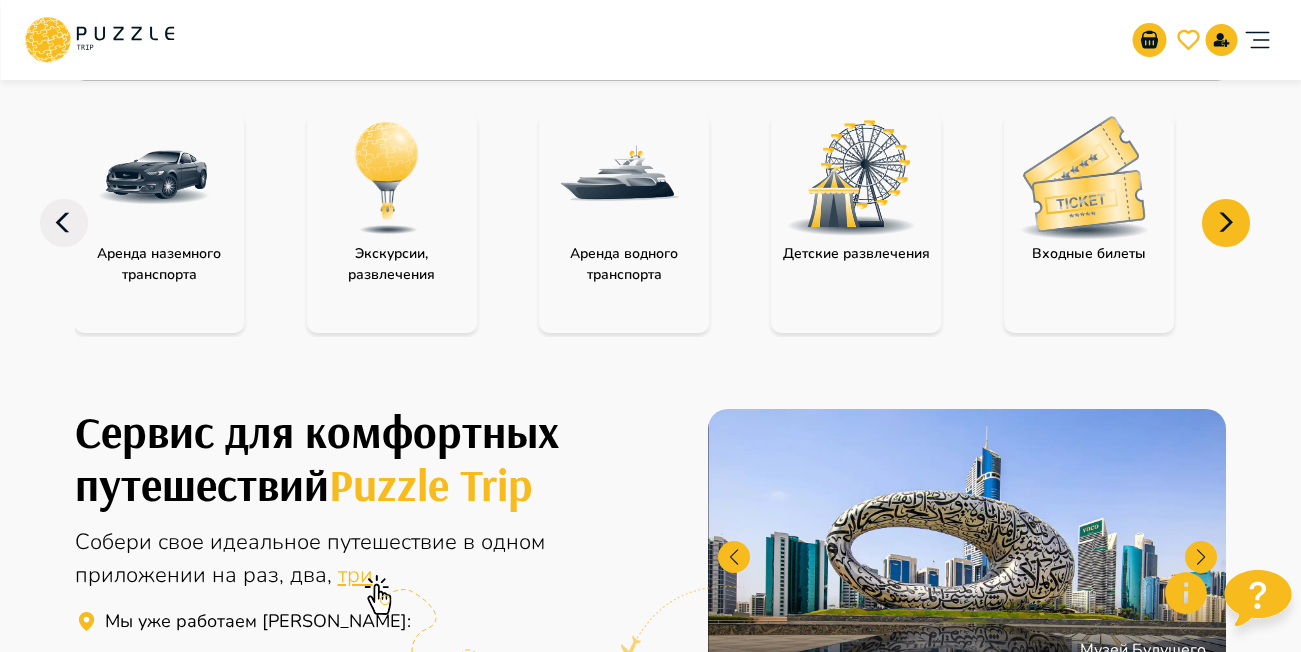 click 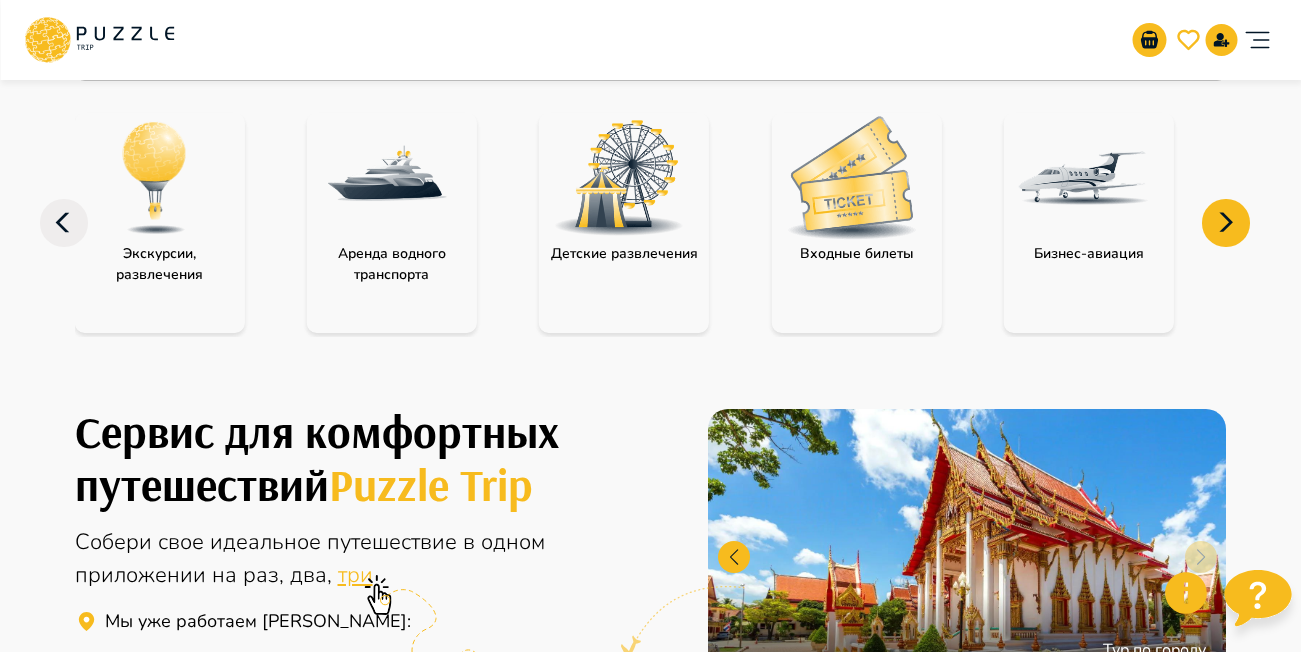 click at bounding box center [852, 177] 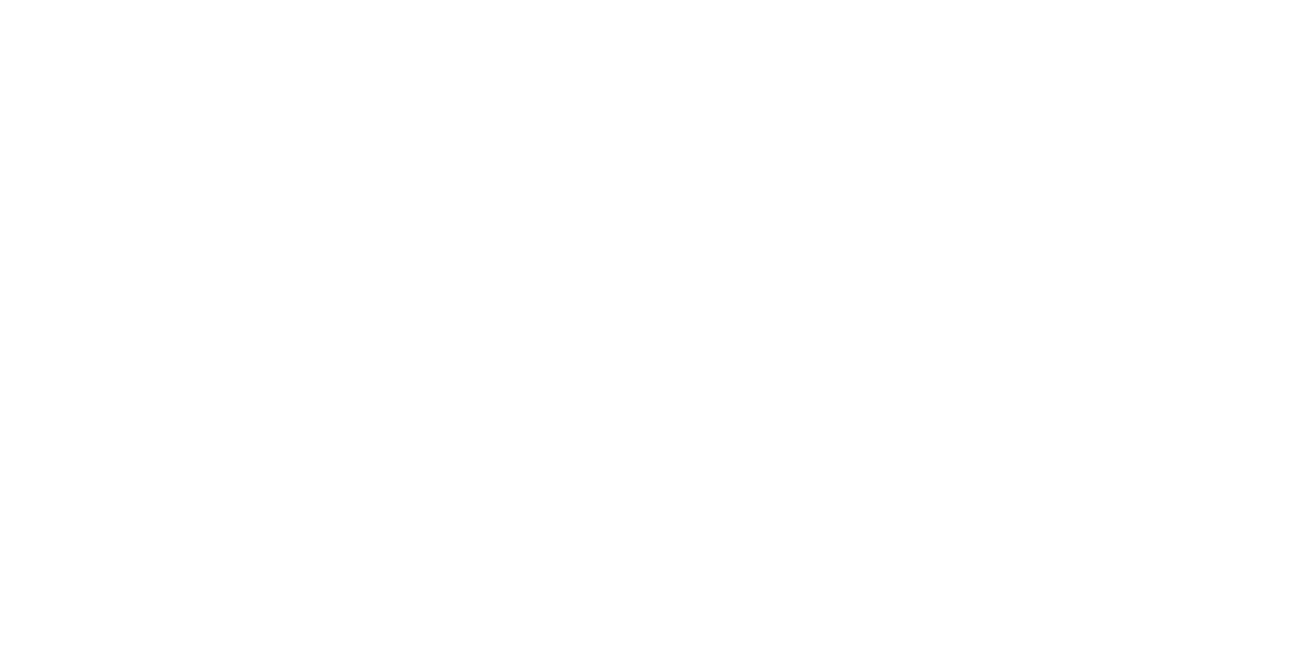 scroll, scrollTop: 0, scrollLeft: 0, axis: both 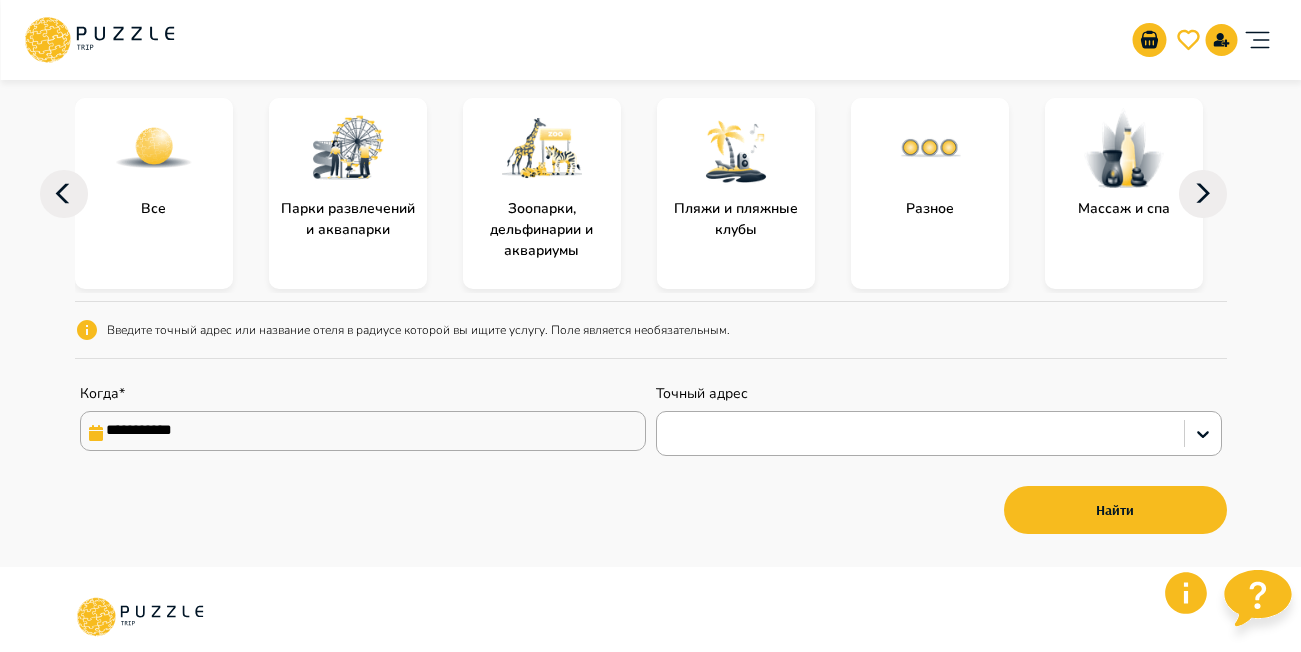 click on "Массаж и спа" at bounding box center (1124, 208) 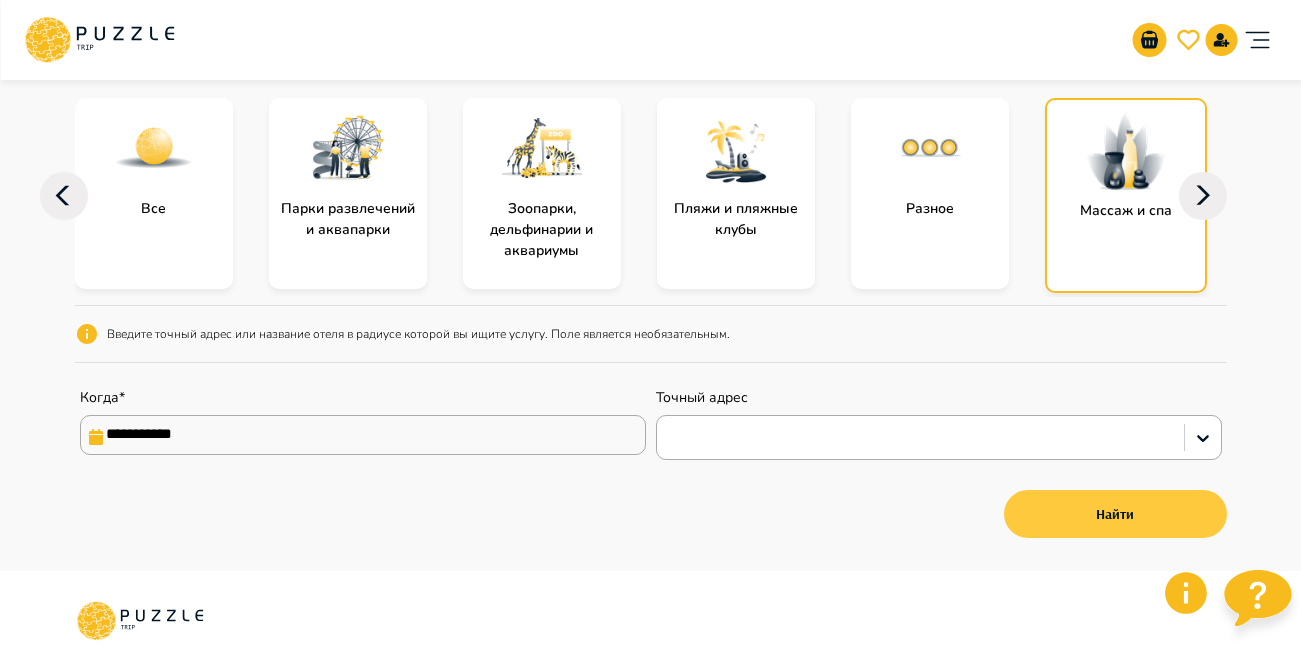 click on "Найти" at bounding box center (1115, 514) 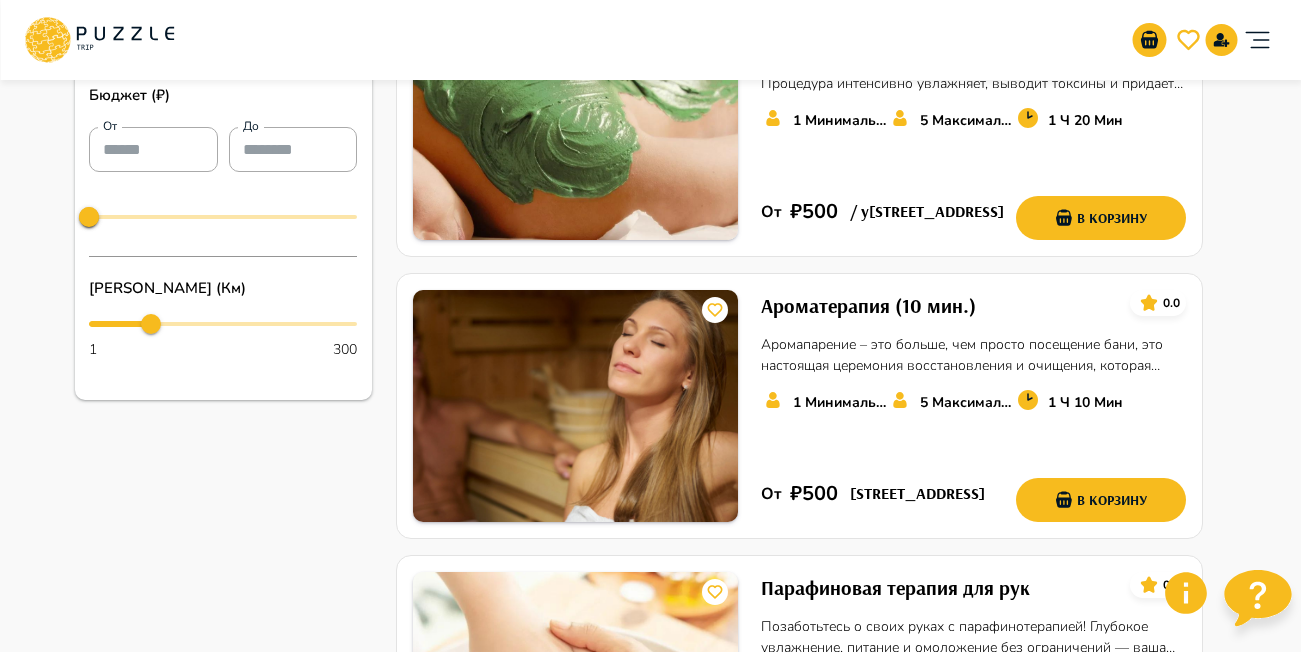 scroll, scrollTop: 500, scrollLeft: 0, axis: vertical 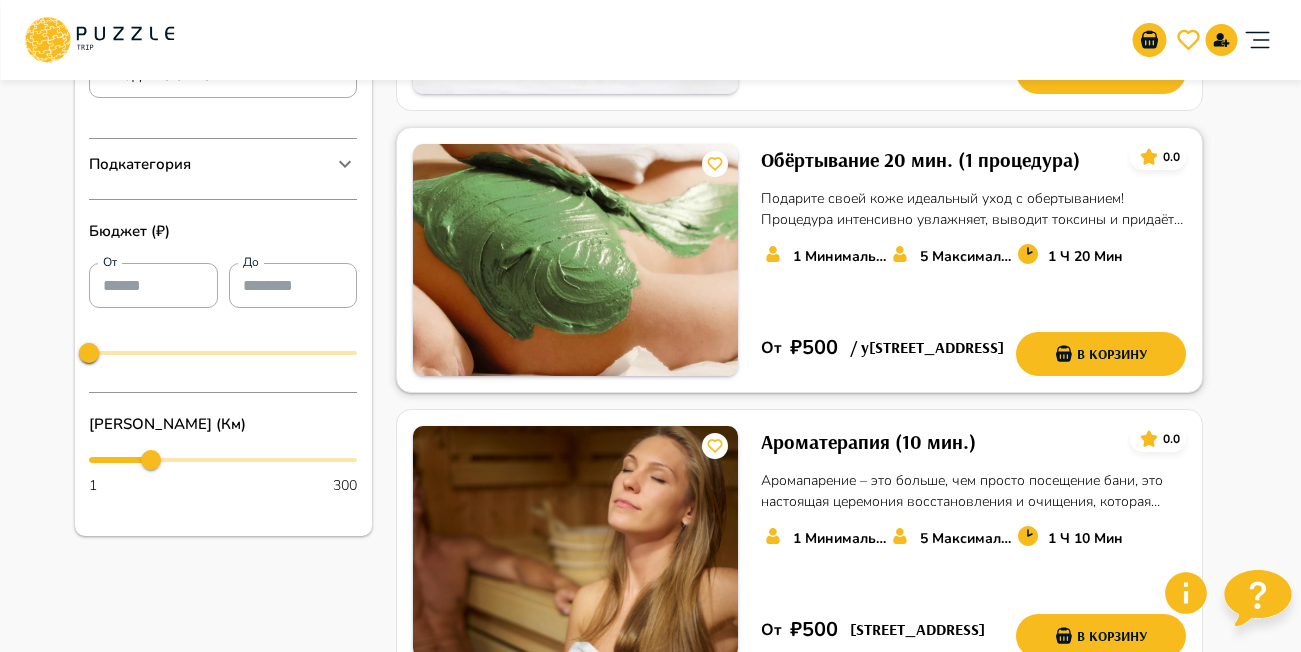 click on "Обёртывание 20 мин. (1 процедура)" at bounding box center (920, 160) 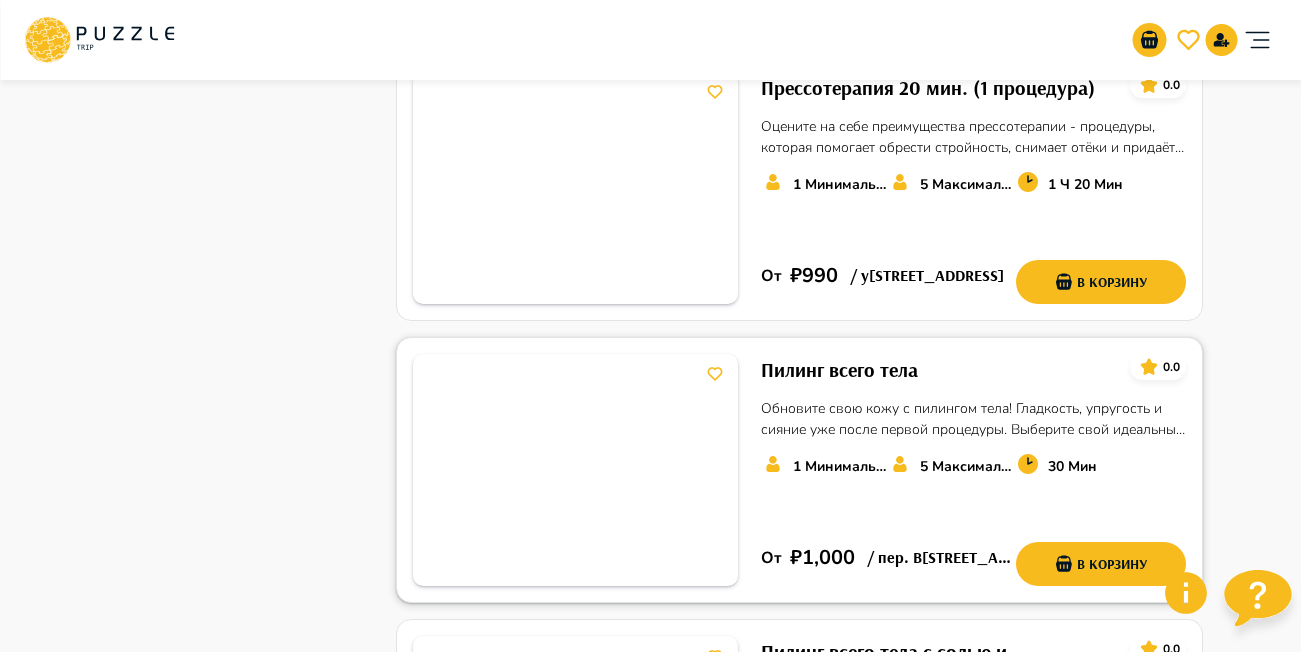scroll, scrollTop: 2200, scrollLeft: 0, axis: vertical 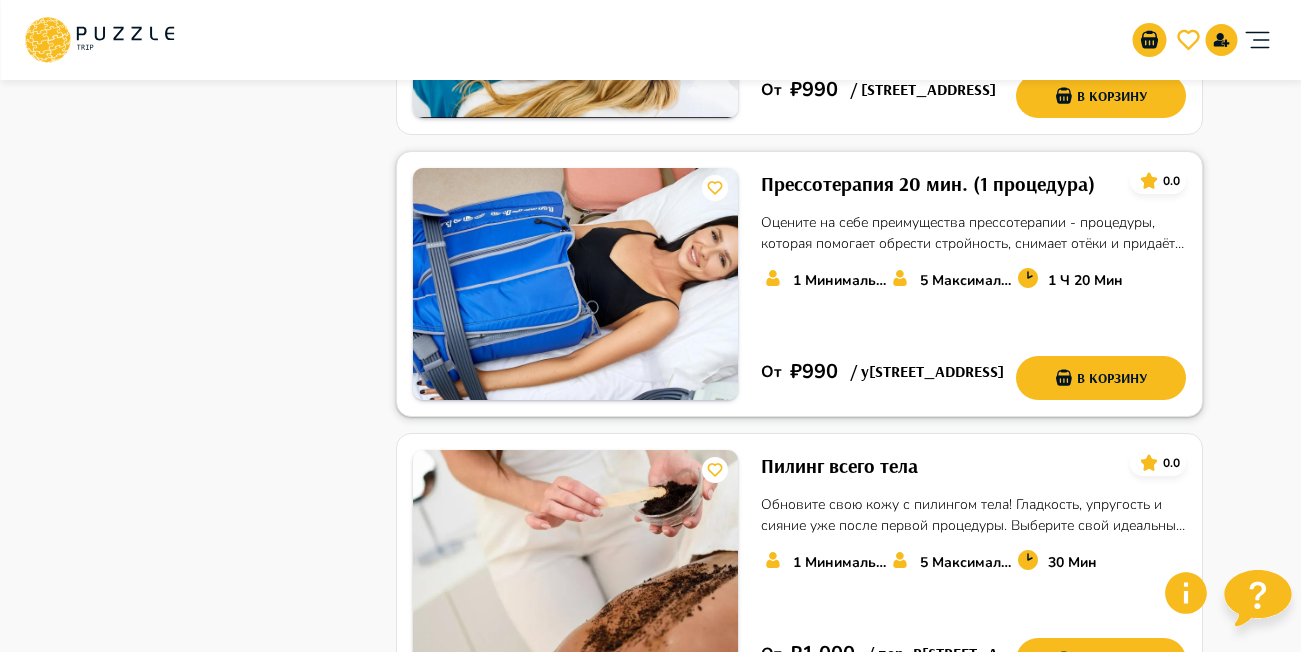 click on "Прессотерапия 20 мин. (1 процедура)" at bounding box center (928, 184) 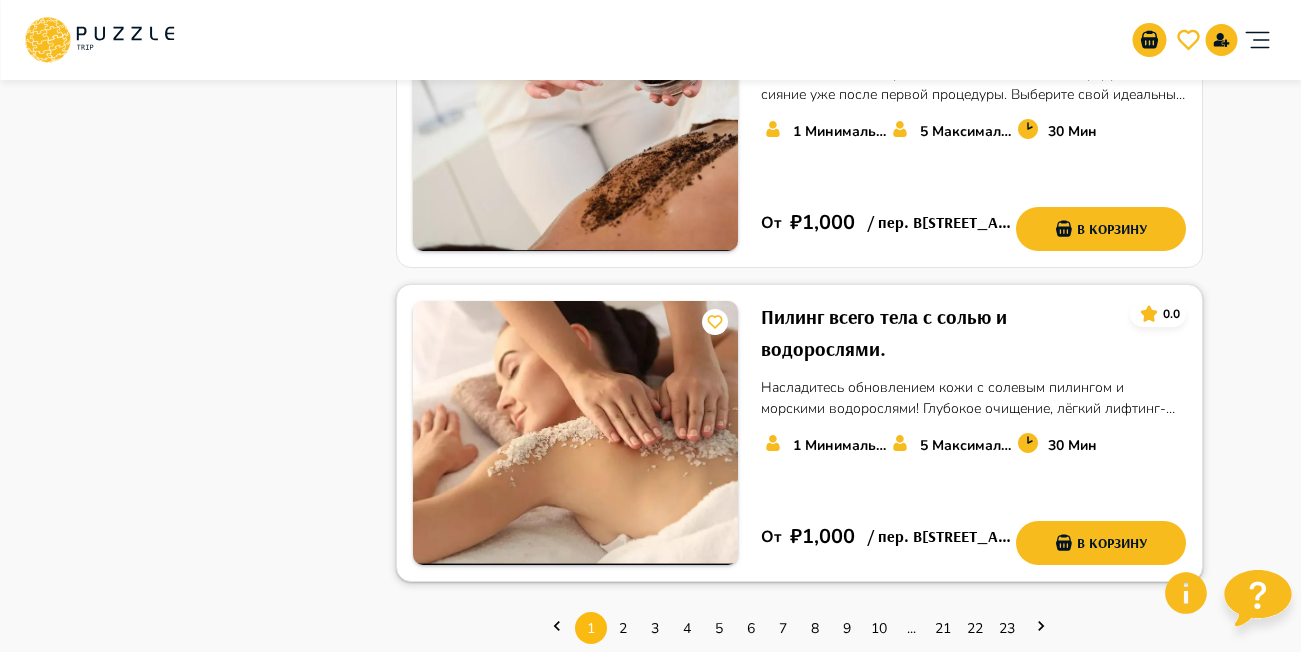 scroll, scrollTop: 2700, scrollLeft: 0, axis: vertical 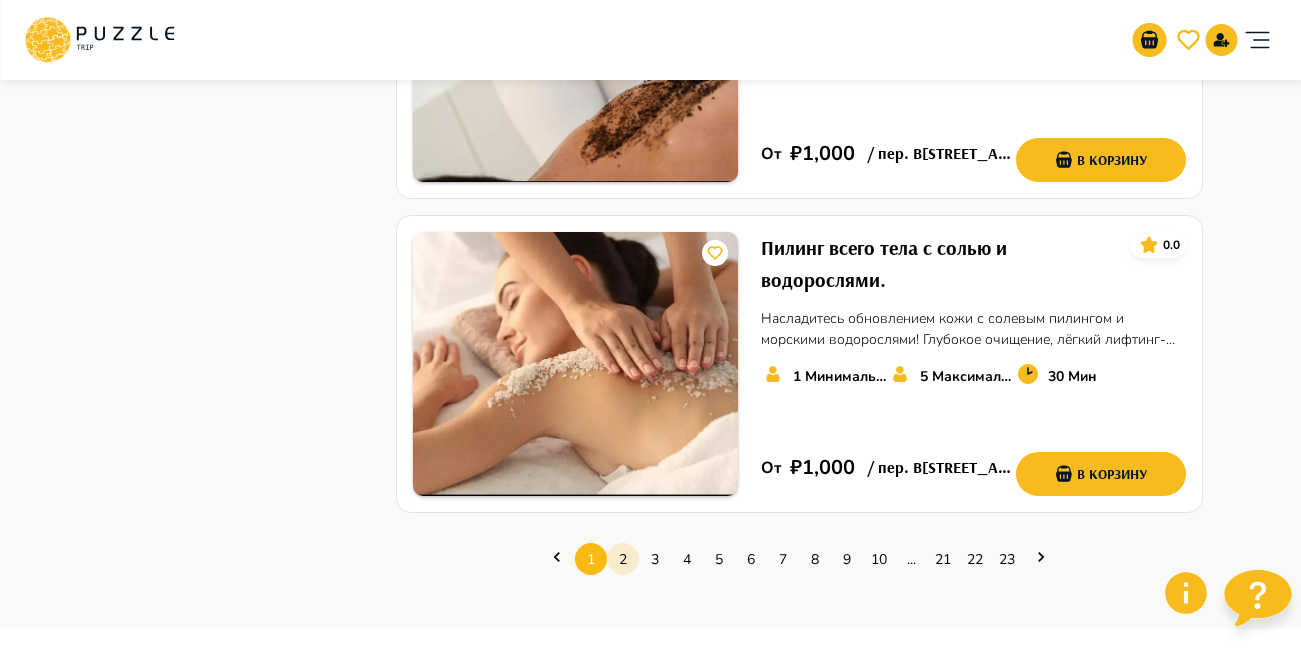 click on "2" at bounding box center (623, 559) 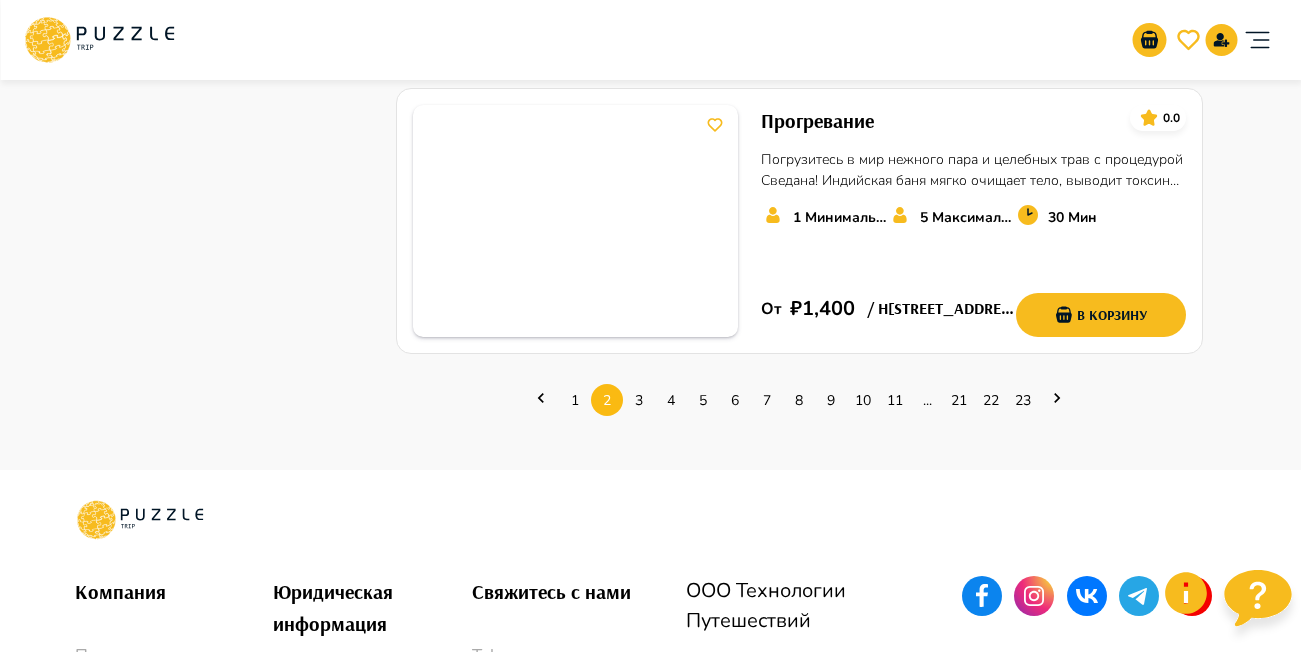 scroll, scrollTop: 2900, scrollLeft: 0, axis: vertical 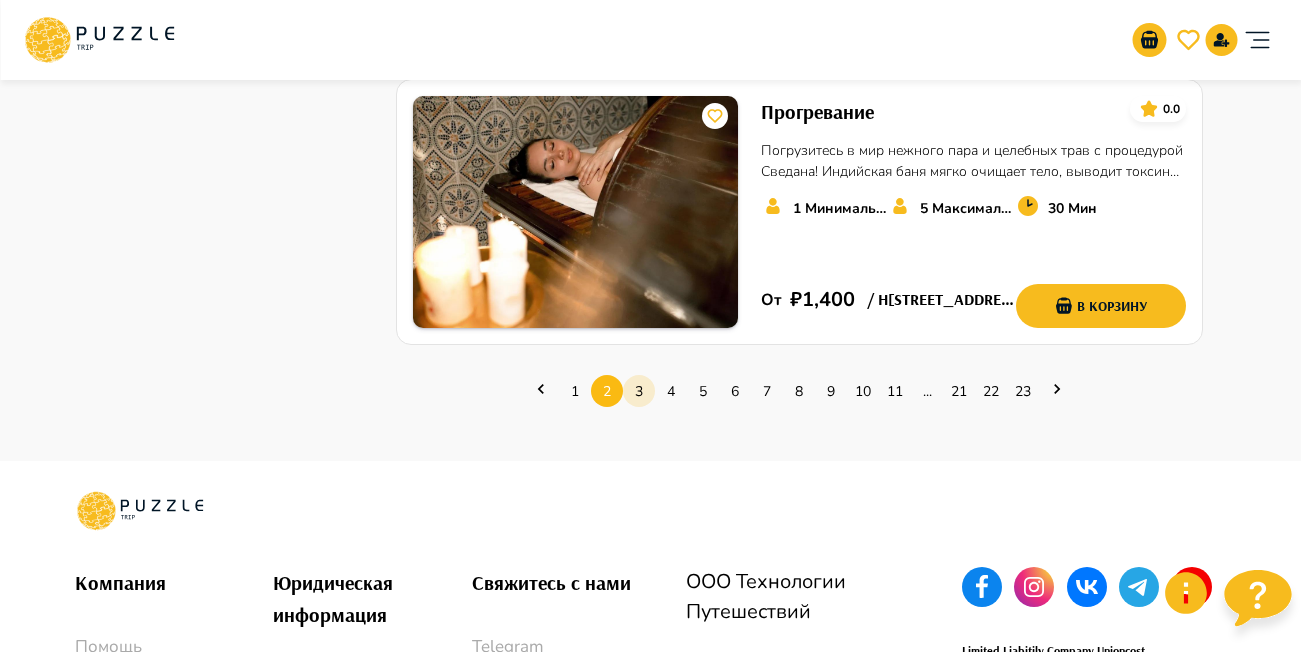 click on "3" at bounding box center (639, 391) 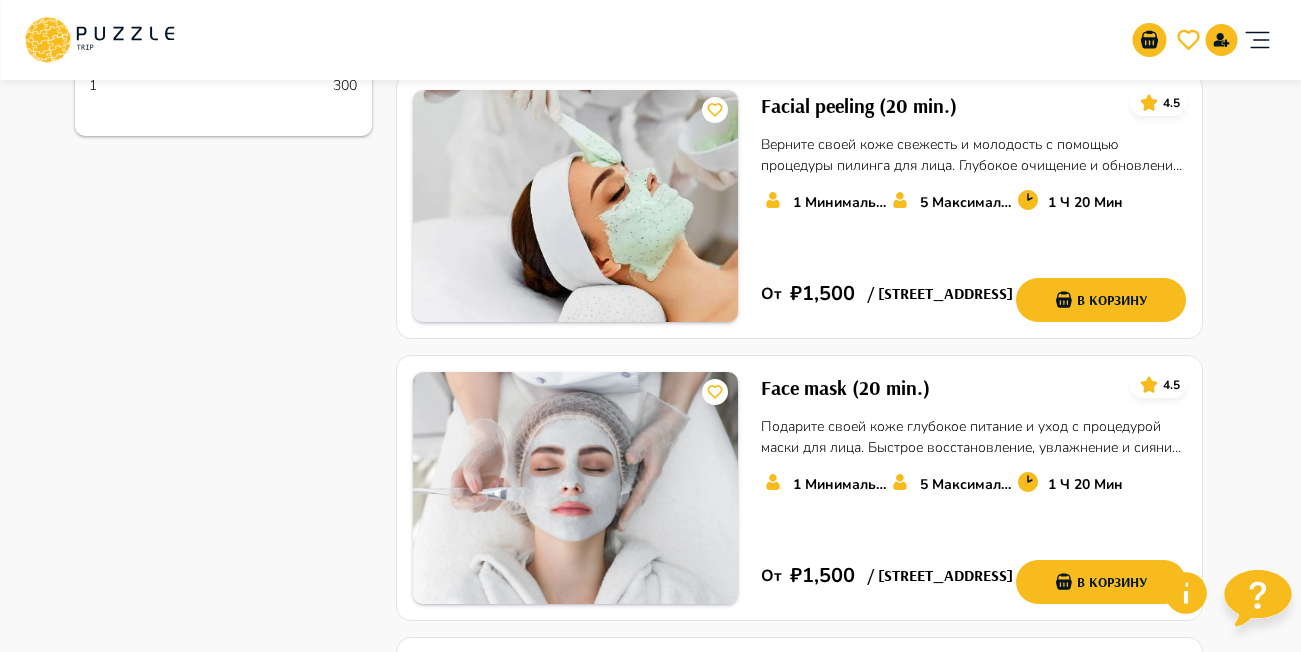 scroll, scrollTop: 800, scrollLeft: 0, axis: vertical 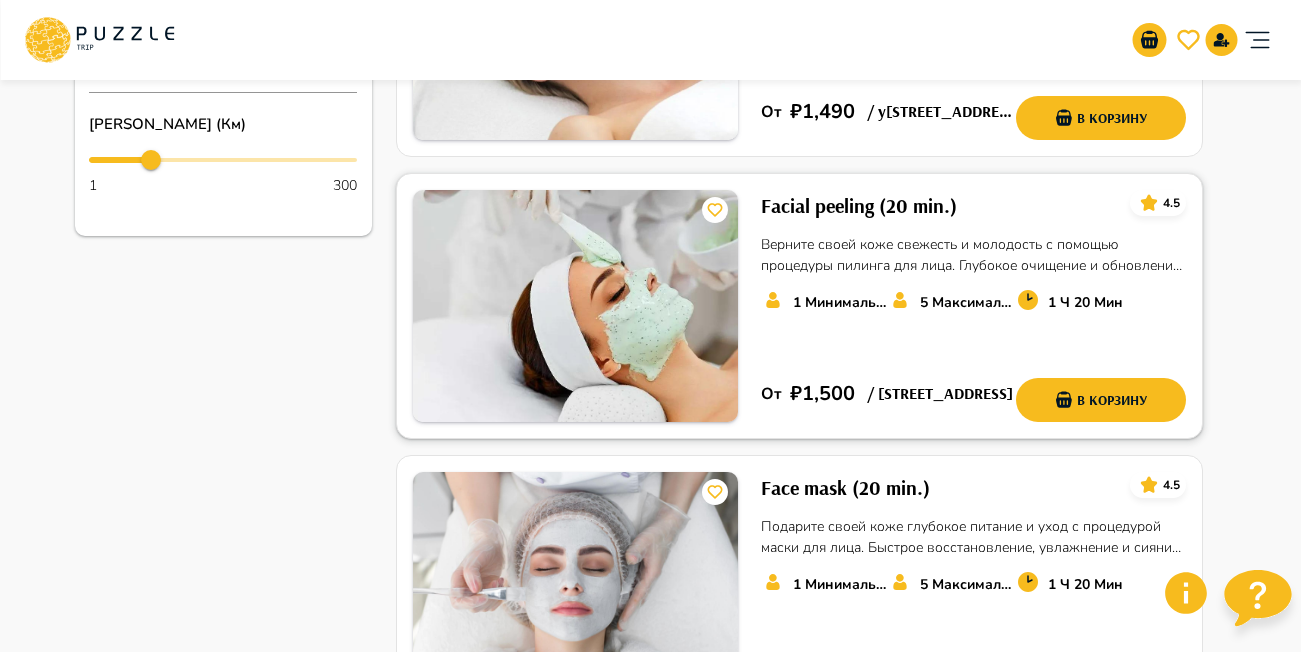 click on "Facial peeling (20 min.)" at bounding box center [859, 206] 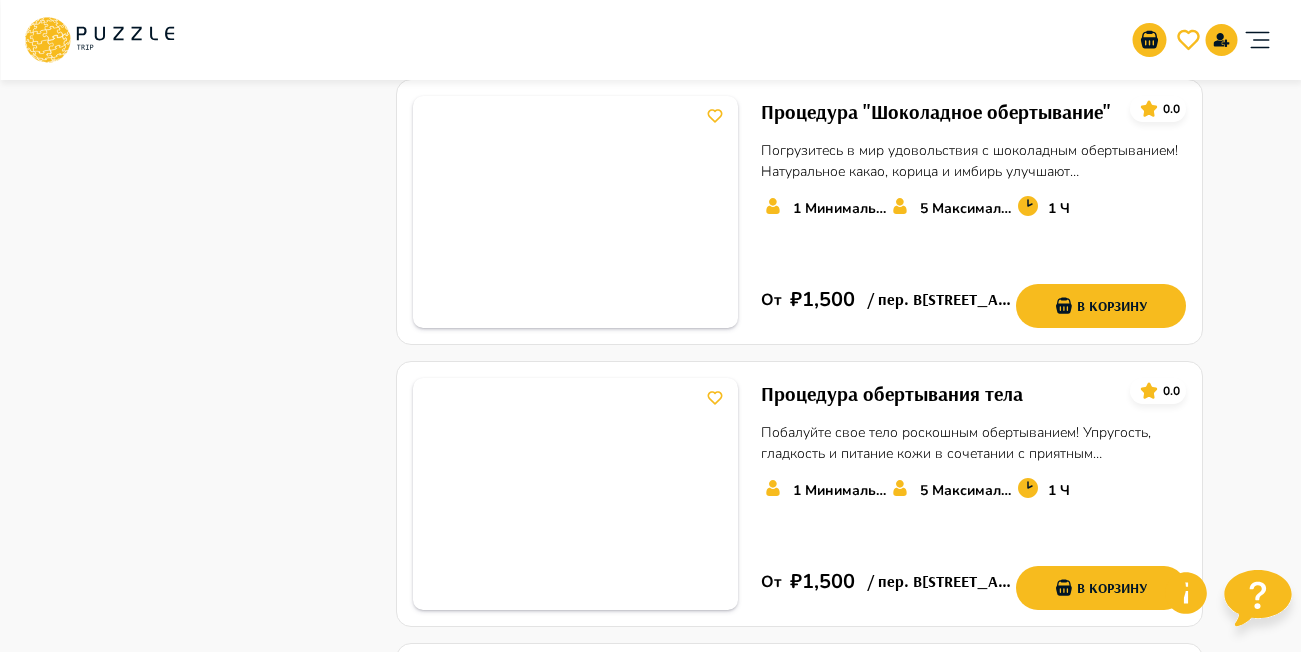 scroll, scrollTop: 2800, scrollLeft: 0, axis: vertical 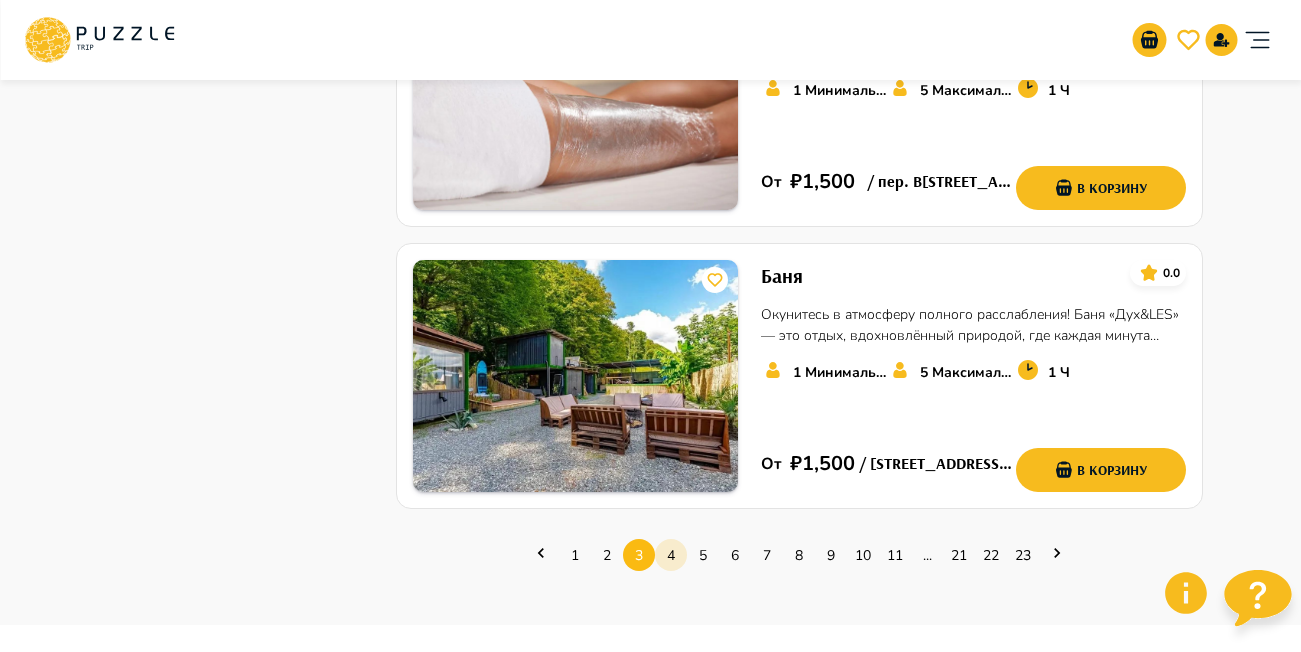 click on "4" at bounding box center (671, 555) 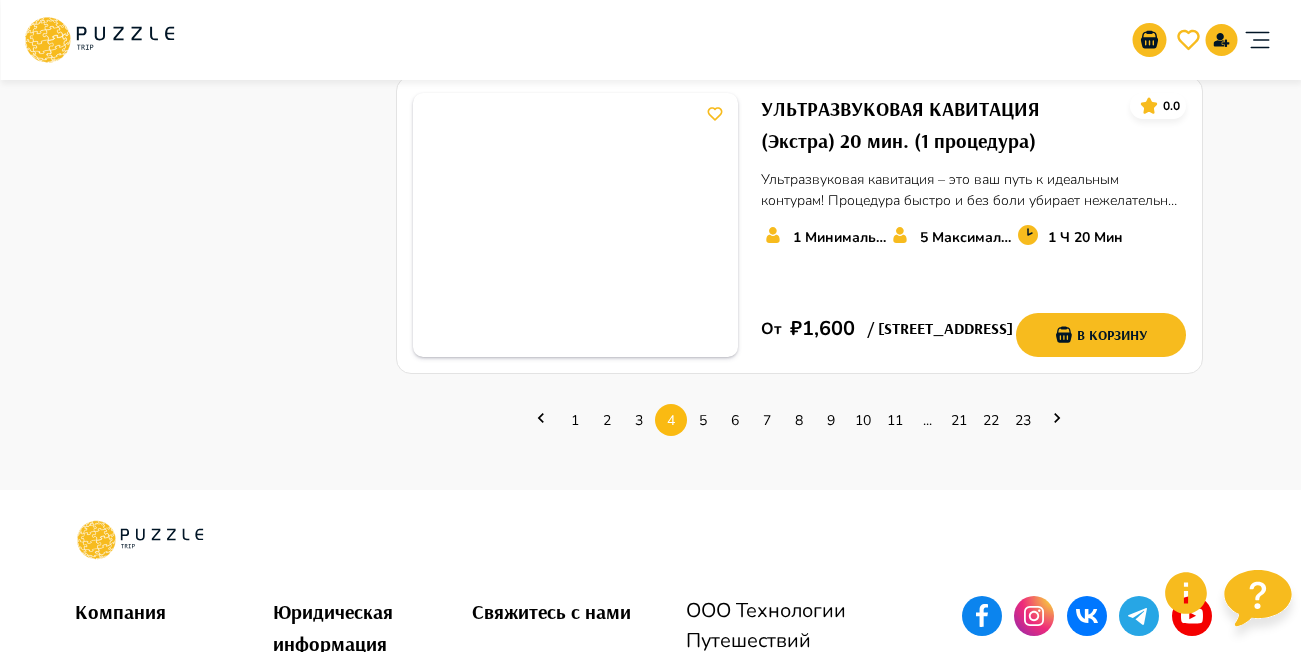 scroll, scrollTop: 3100, scrollLeft: 0, axis: vertical 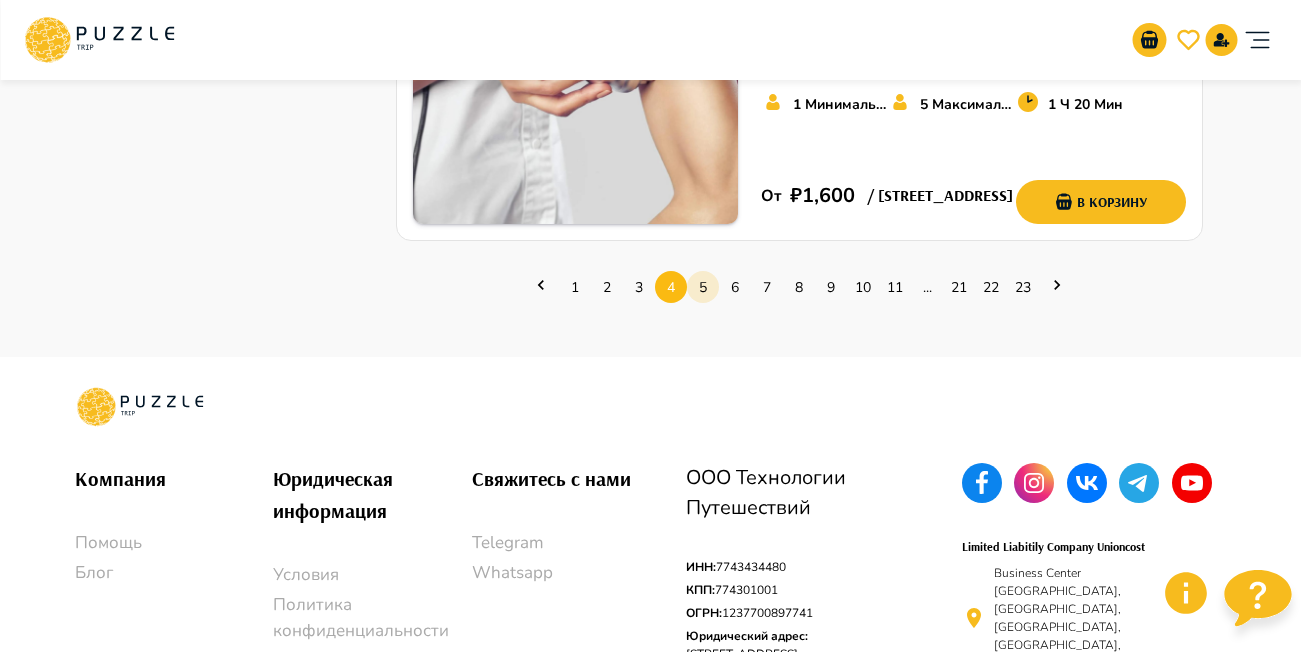 click on "5" at bounding box center [703, 287] 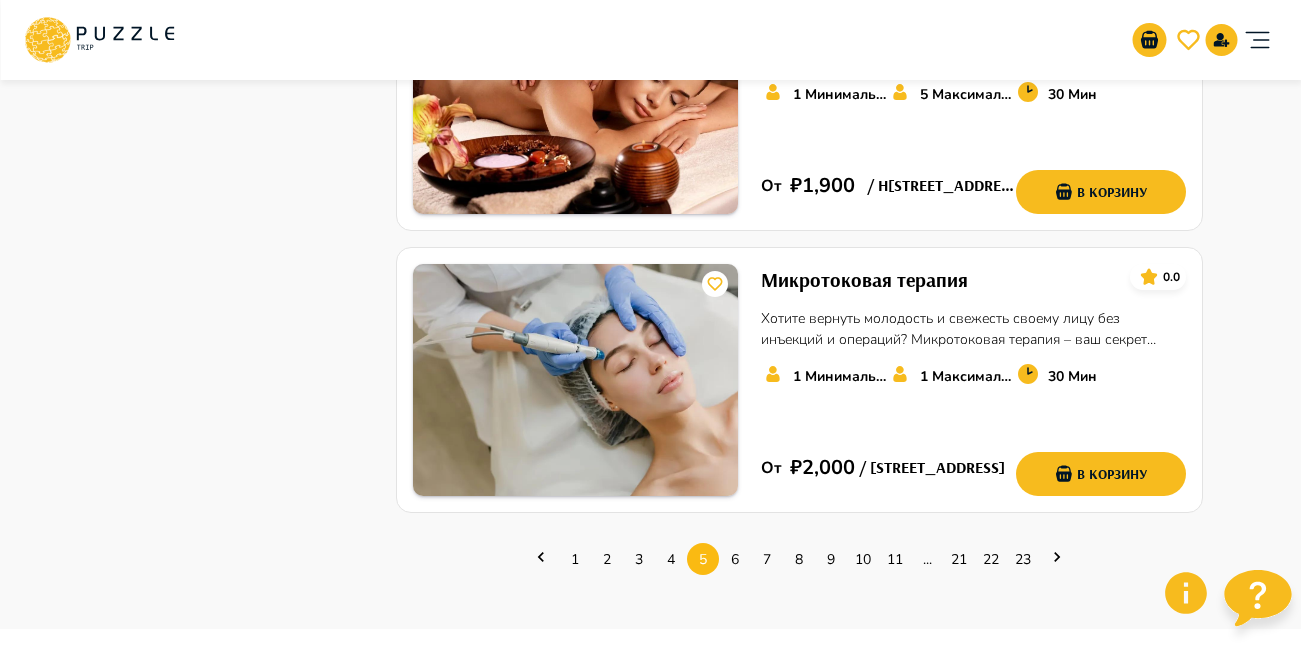 scroll, scrollTop: 2800, scrollLeft: 0, axis: vertical 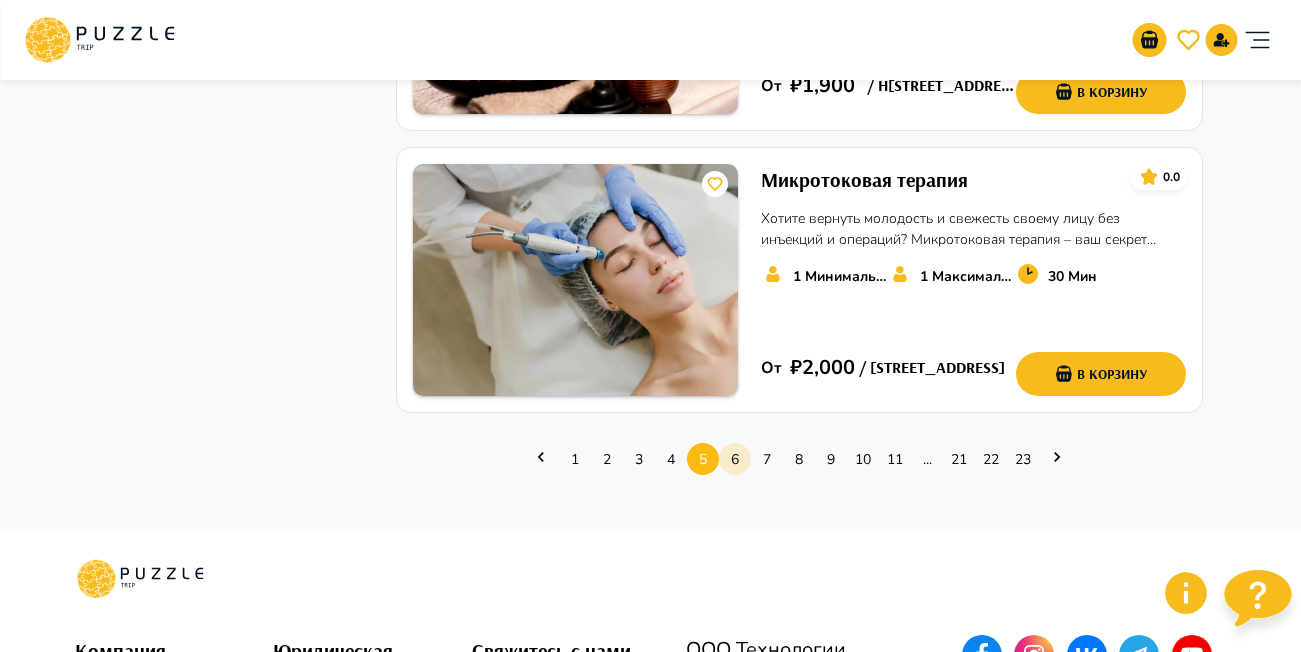 click on "6" at bounding box center (735, 459) 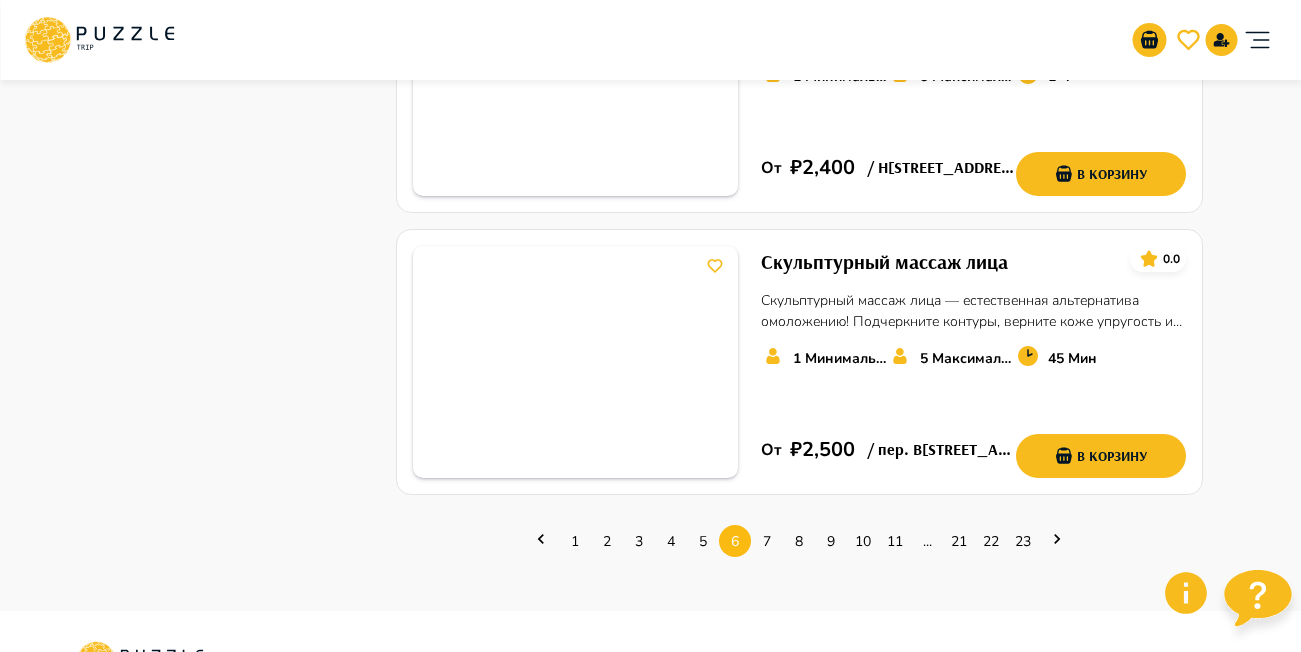 scroll, scrollTop: 2700, scrollLeft: 0, axis: vertical 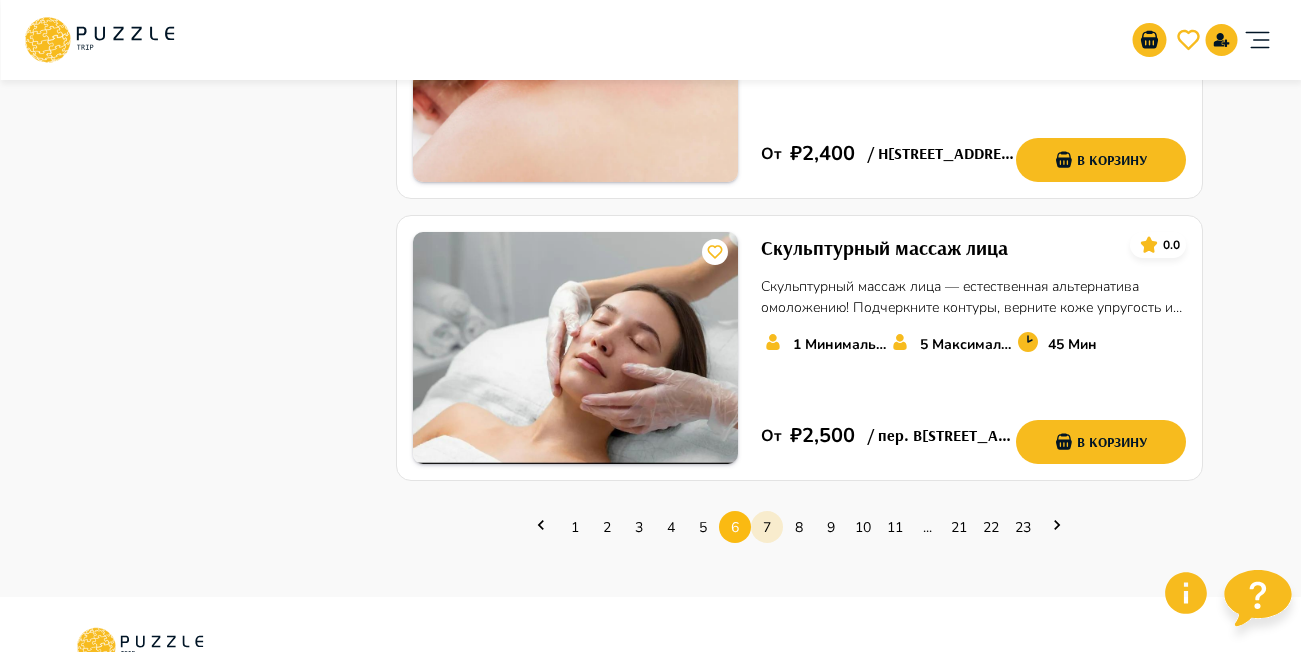 click on "7" at bounding box center [767, 527] 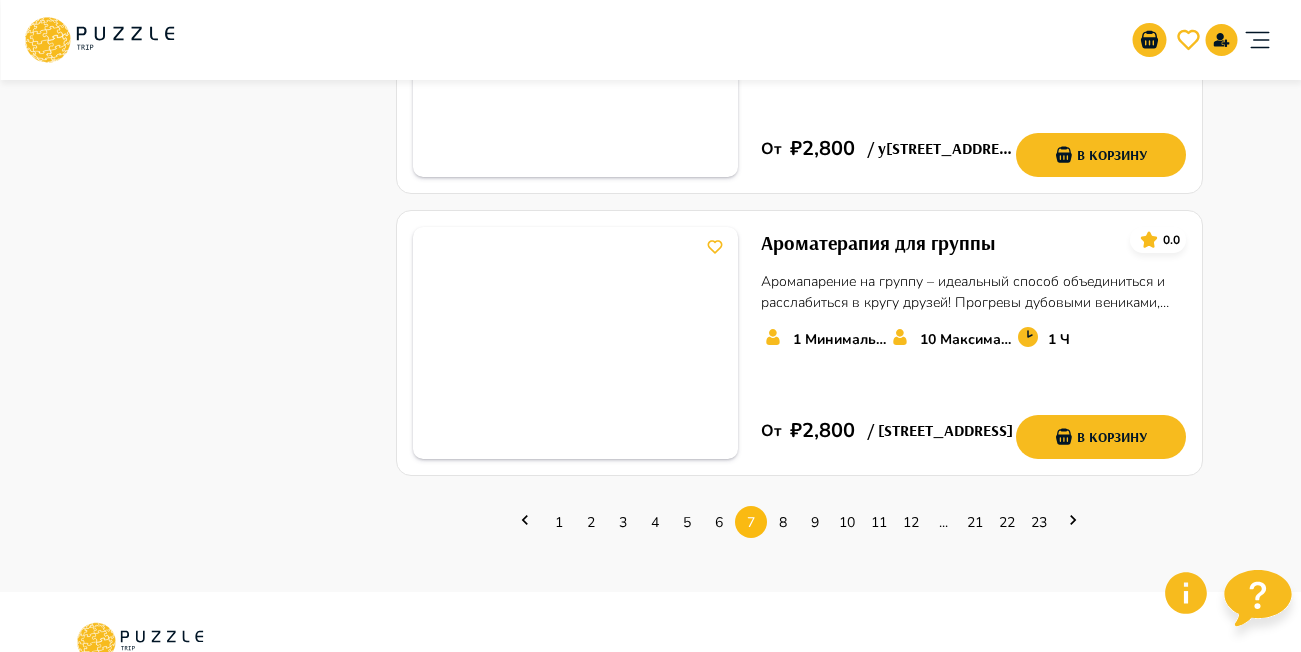 scroll, scrollTop: 2800, scrollLeft: 0, axis: vertical 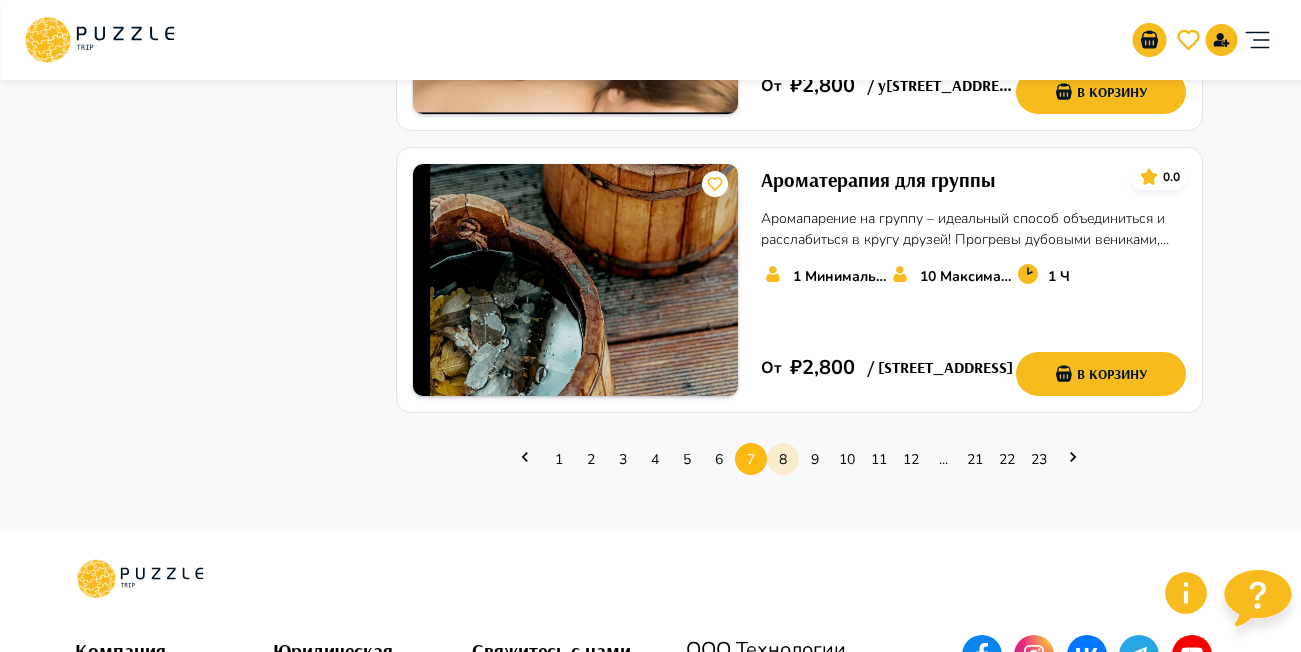click on "8" at bounding box center (783, 459) 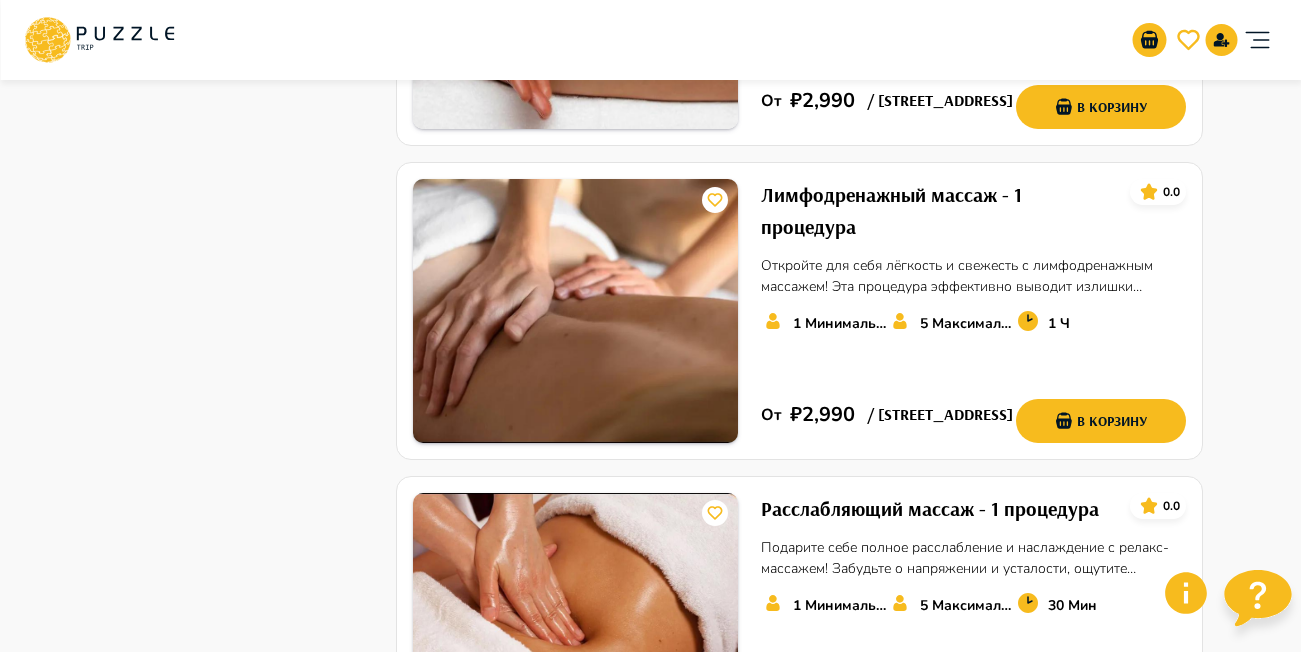 scroll, scrollTop: 3200, scrollLeft: 0, axis: vertical 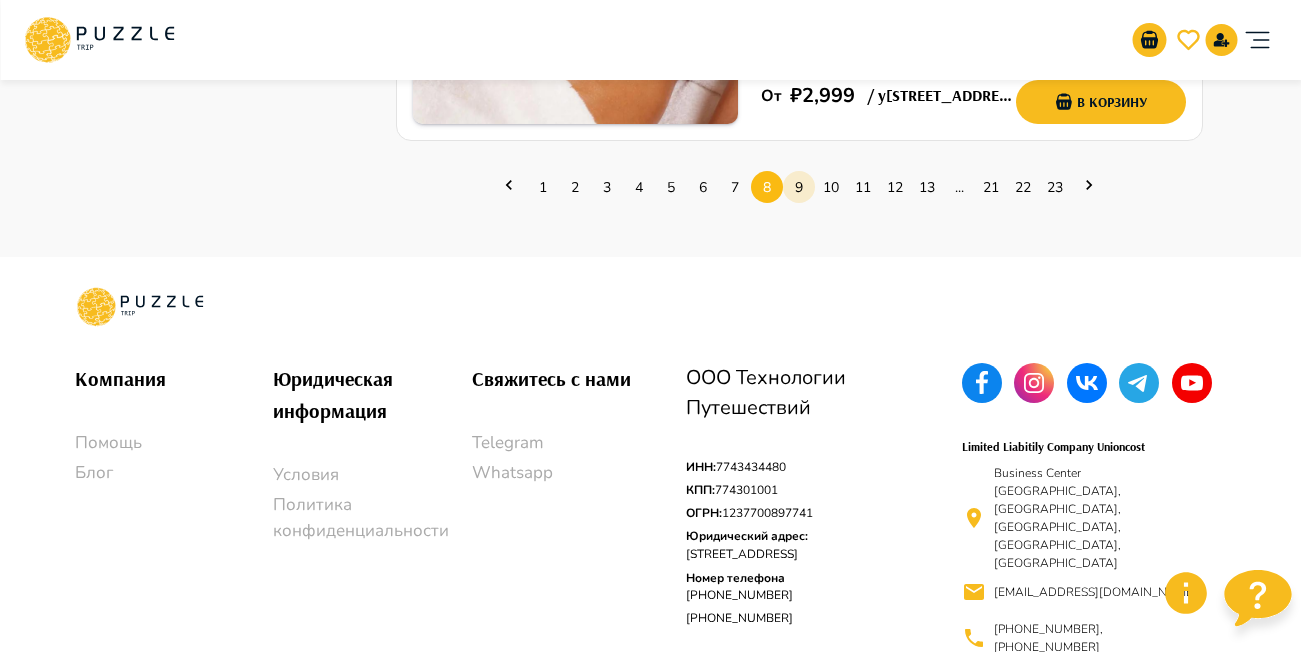 click on "9" at bounding box center (799, 187) 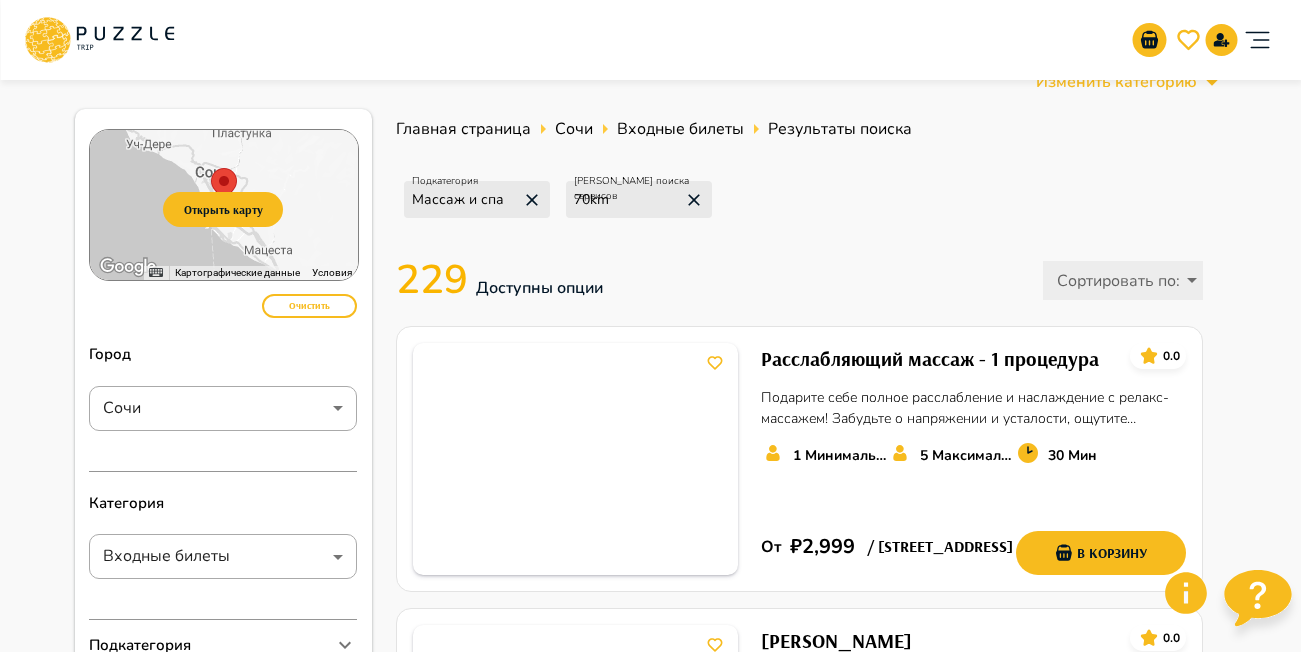 scroll, scrollTop: 0, scrollLeft: 0, axis: both 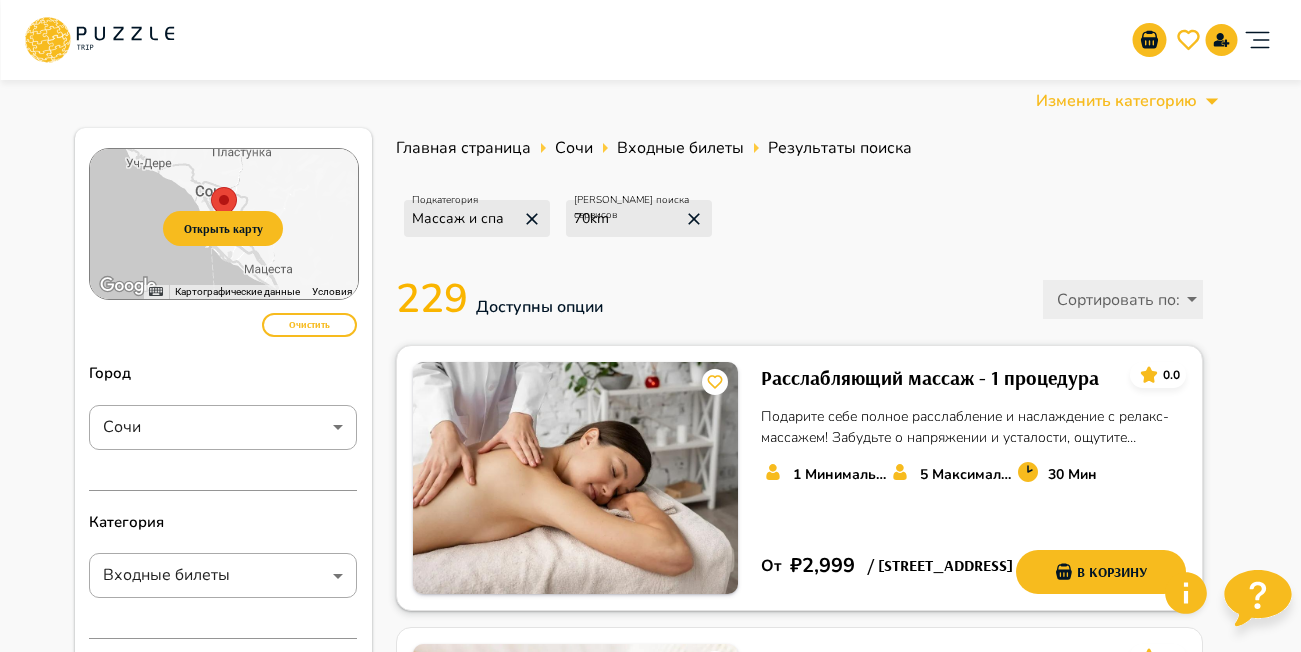 click on "Расслабляющий массаж - 1 процедура" at bounding box center [930, 378] 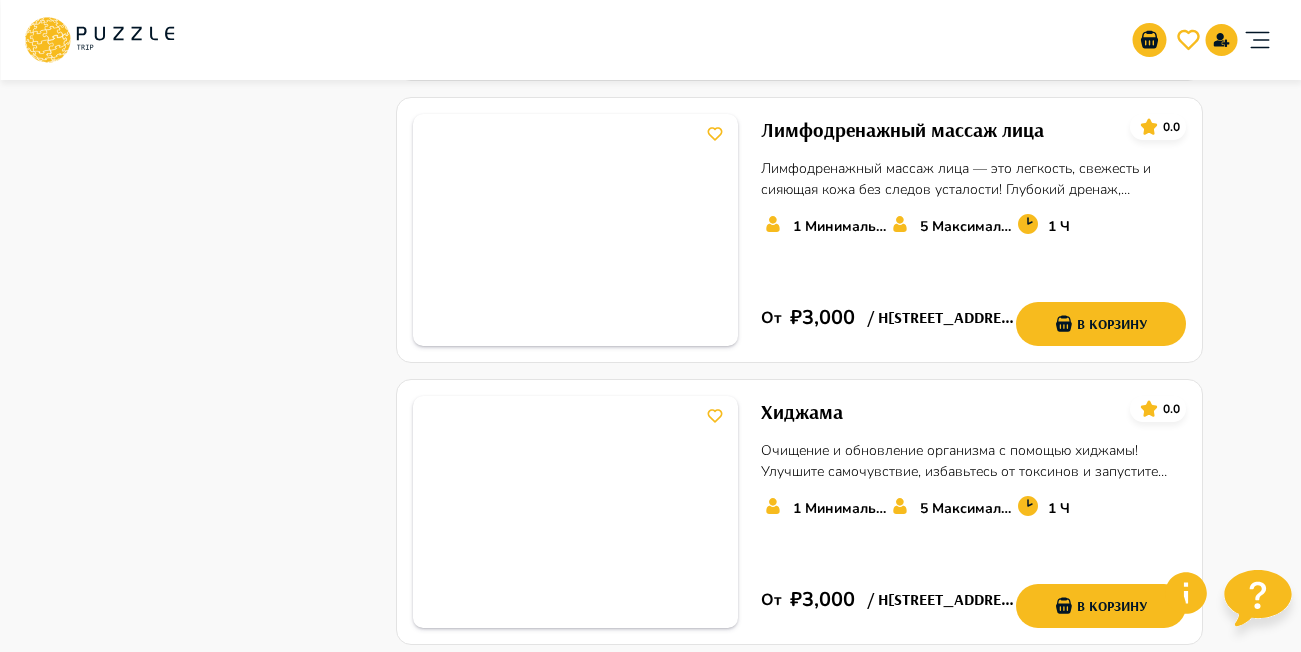 scroll, scrollTop: 2200, scrollLeft: 0, axis: vertical 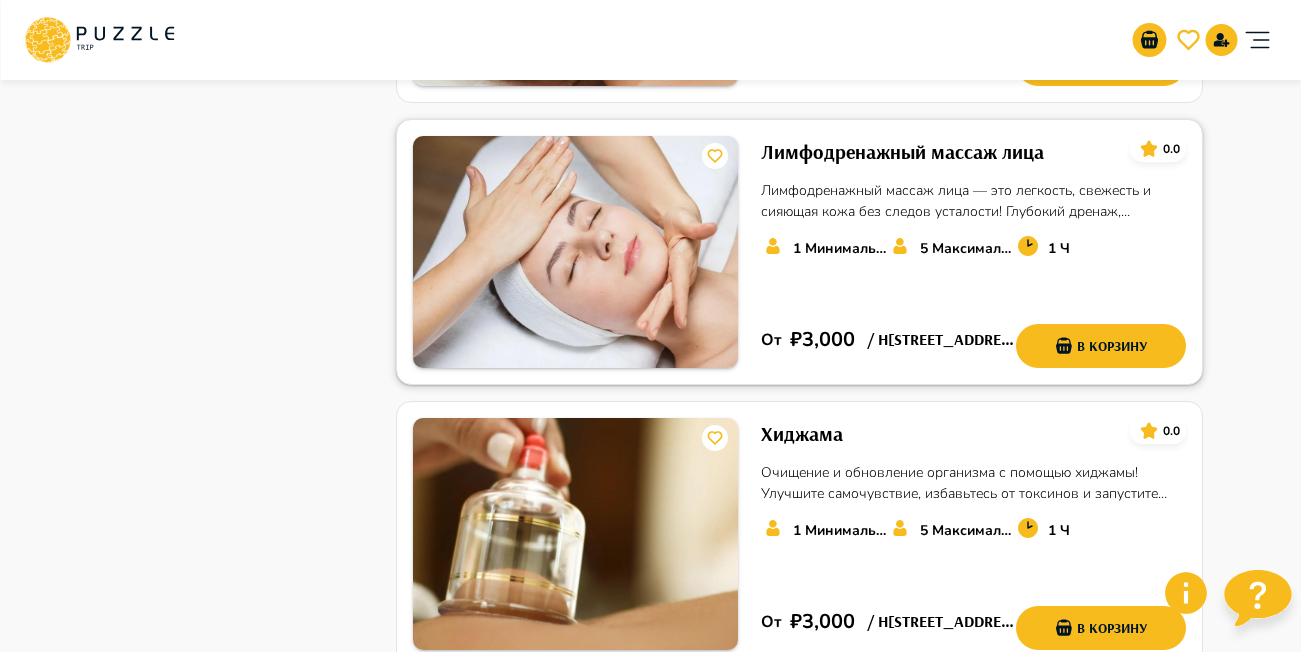 click on "Лимфодренажный массаж лица" at bounding box center [902, 152] 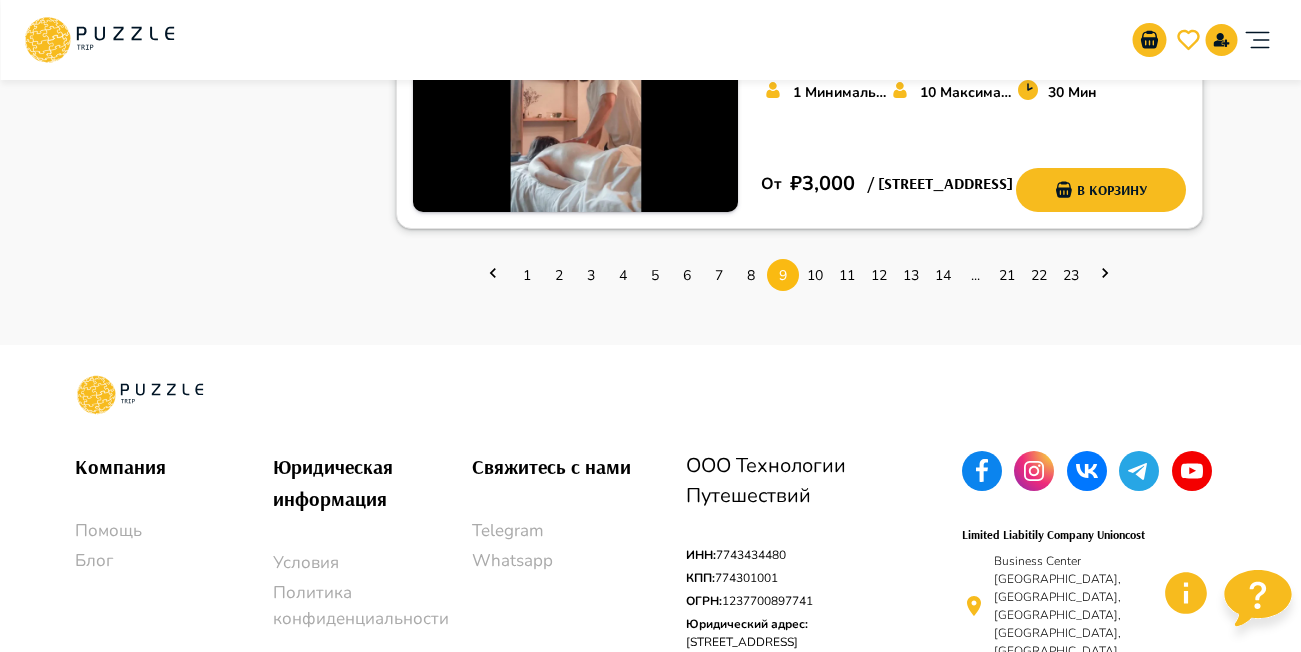 scroll, scrollTop: 3000, scrollLeft: 0, axis: vertical 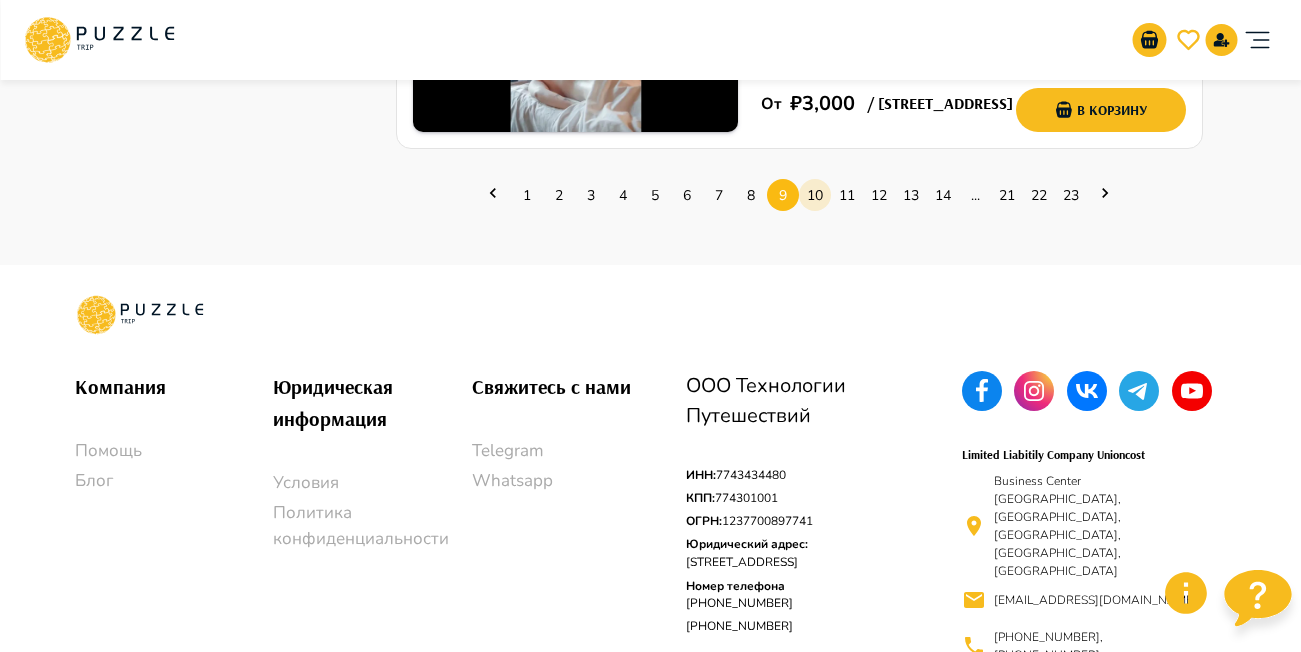 click on "10" at bounding box center (815, 195) 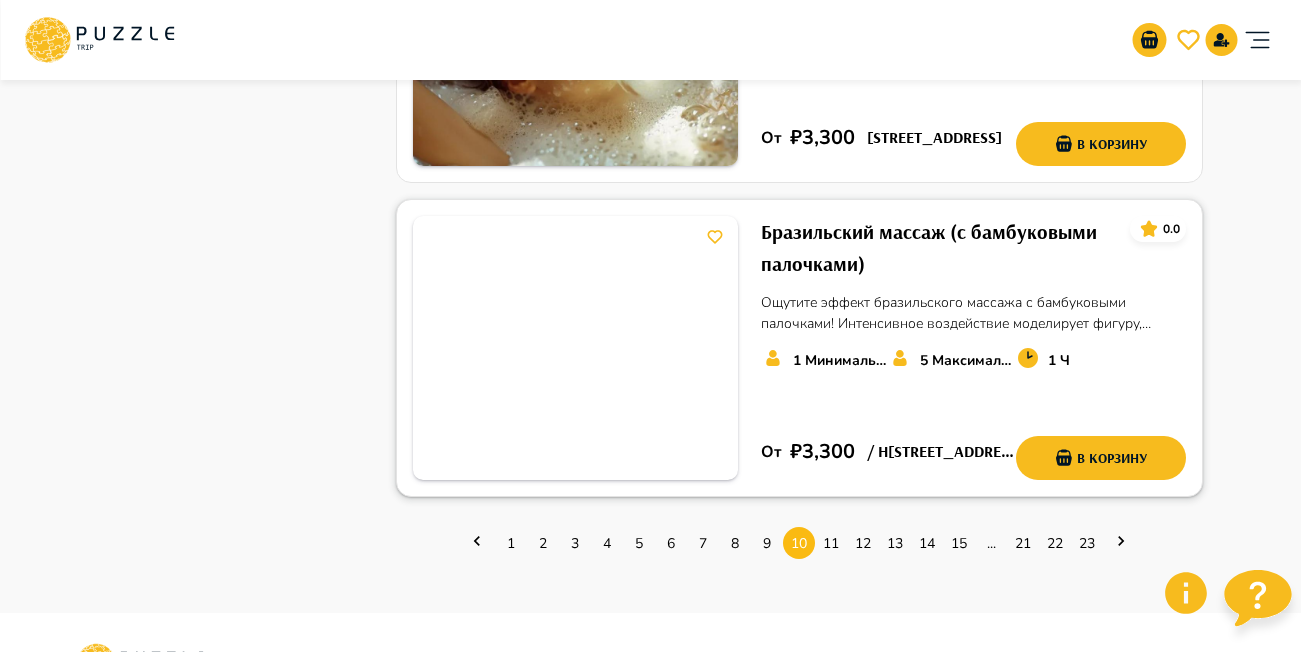 scroll, scrollTop: 3000, scrollLeft: 0, axis: vertical 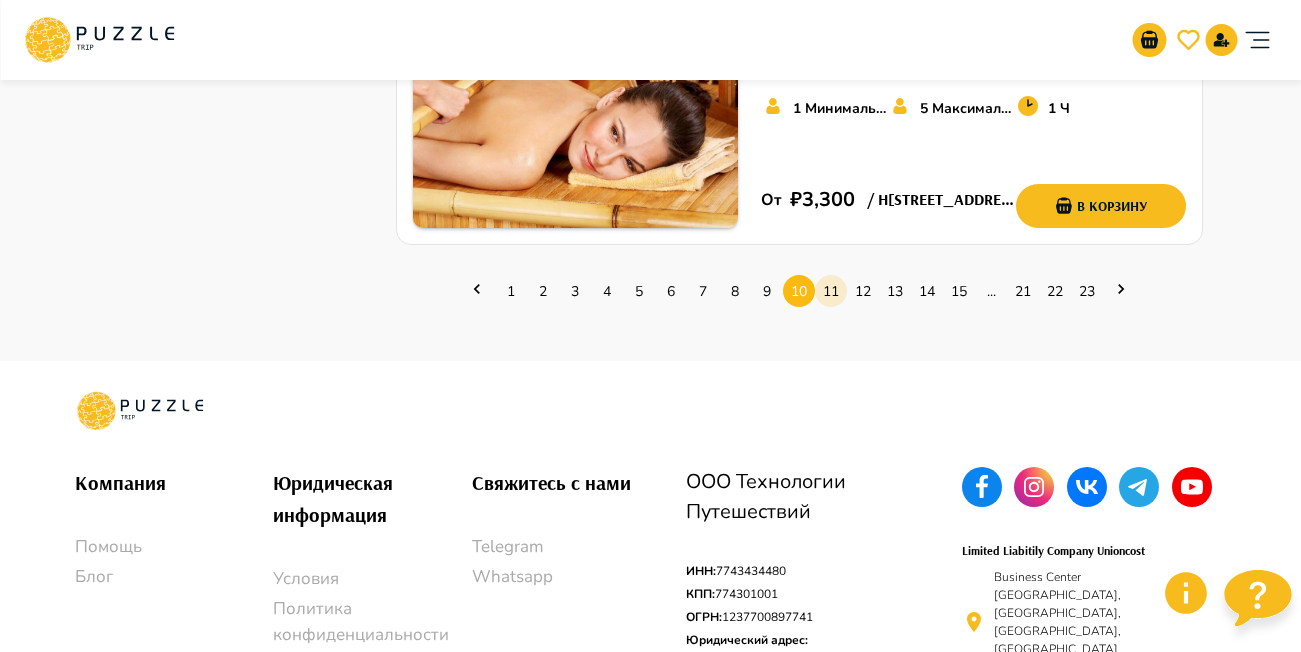 click on "11" at bounding box center [831, 291] 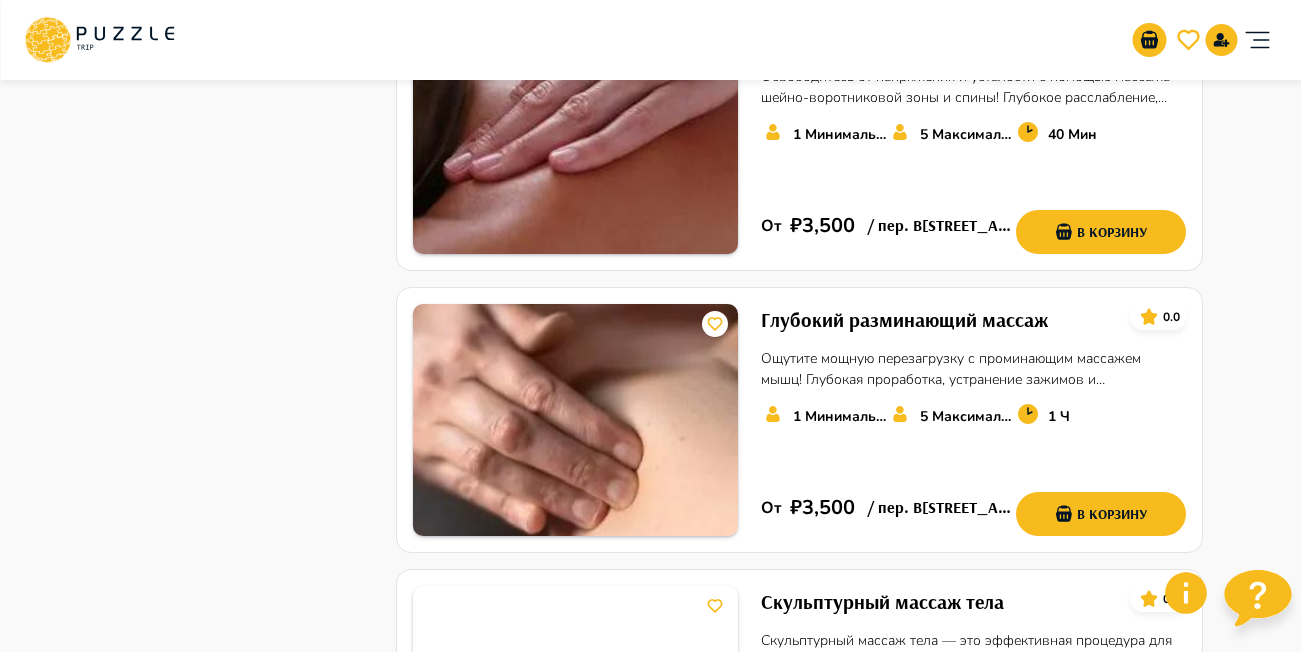 scroll, scrollTop: 1700, scrollLeft: 0, axis: vertical 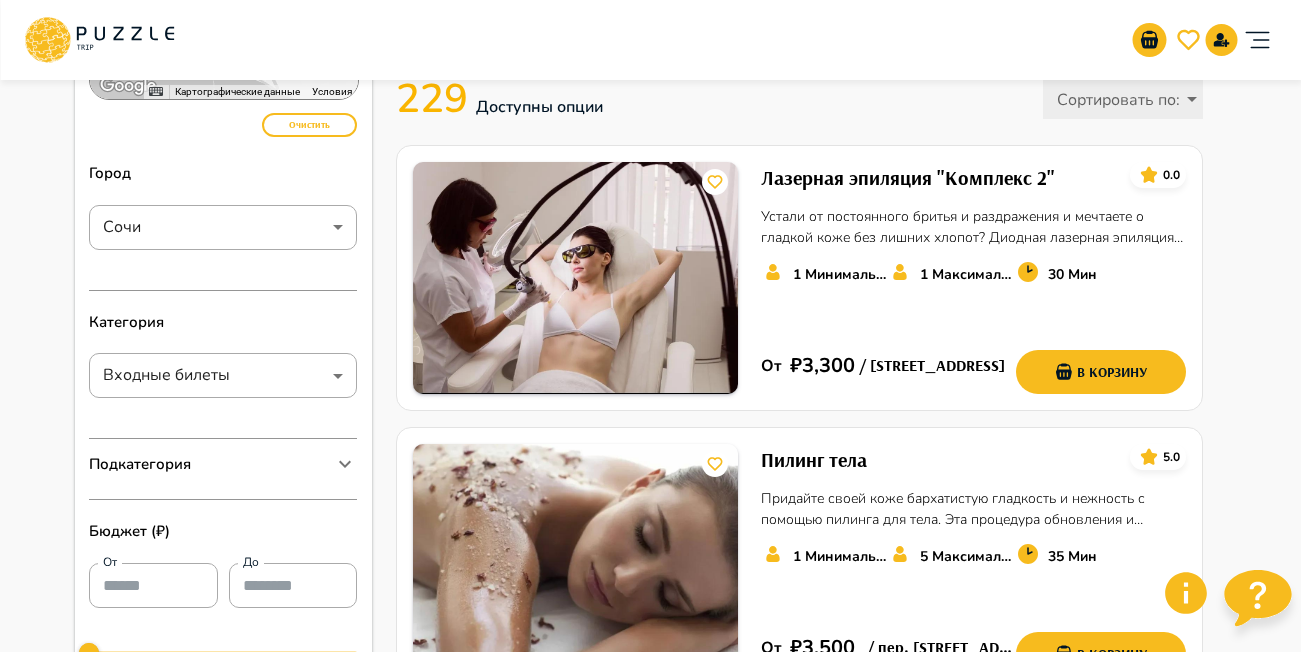 click on "Подкатегория" at bounding box center (211, 464) 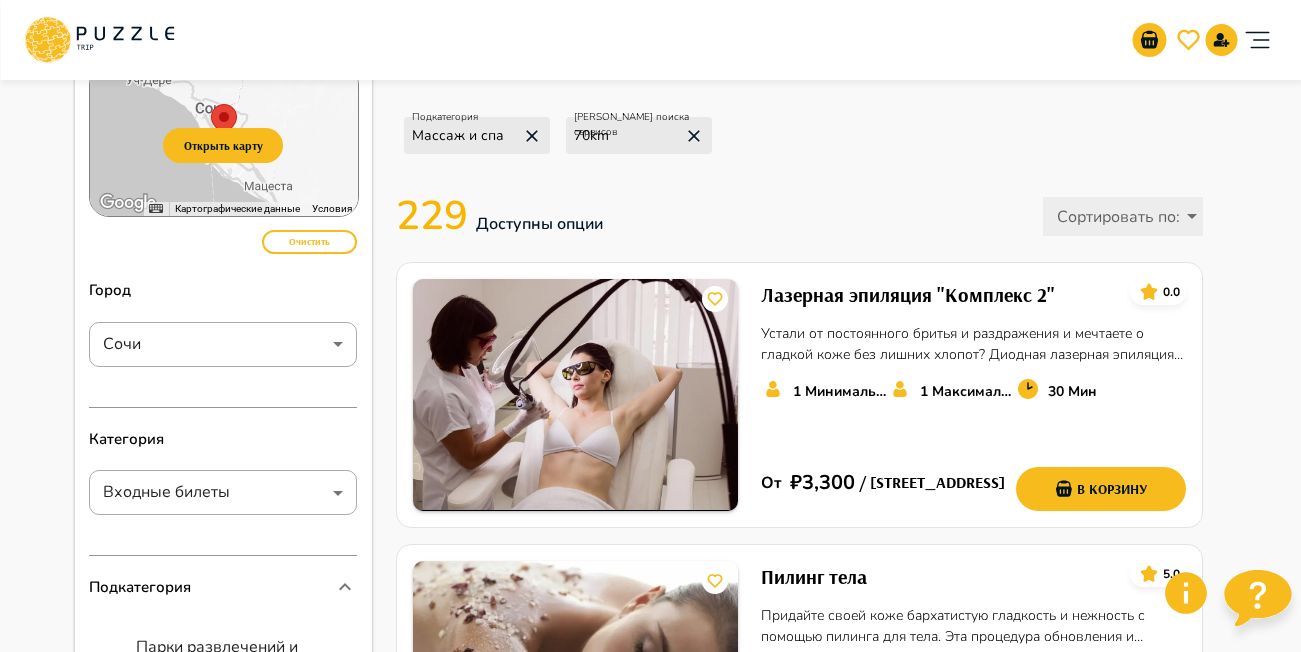scroll, scrollTop: 0, scrollLeft: 0, axis: both 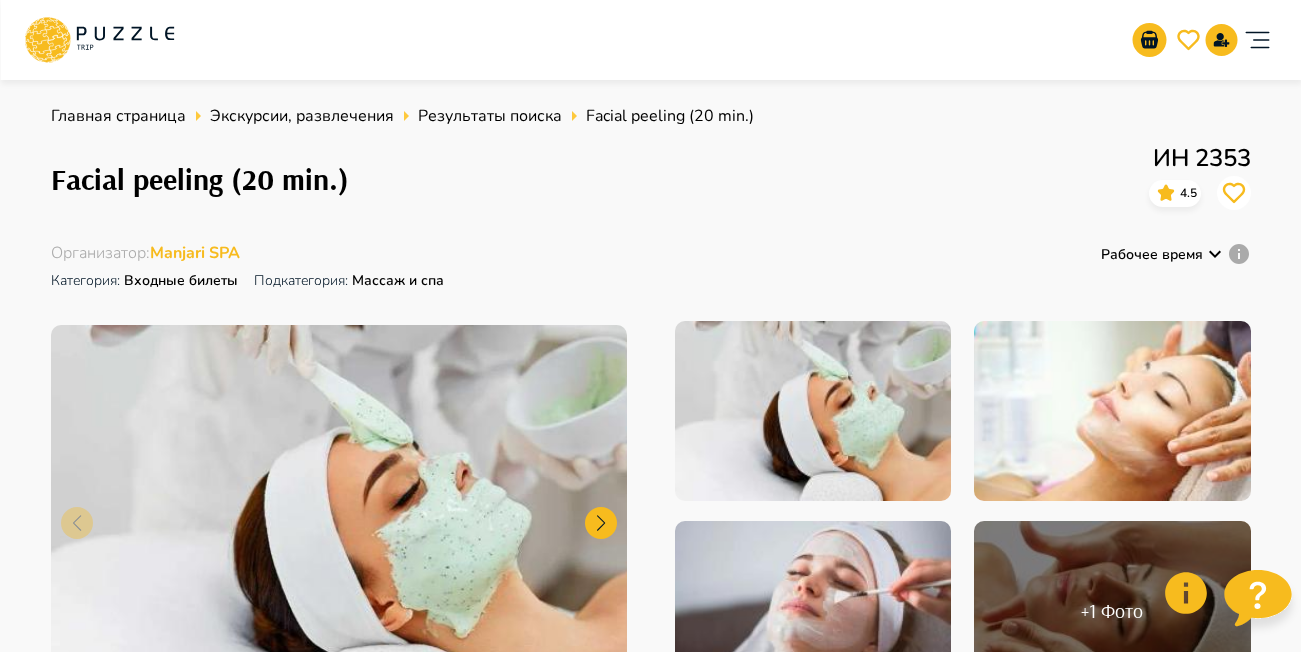 click on "Организаторам услуг Турагентствам Зарегистрироваться Войти RUB *** RU   **" at bounding box center (650, 40) 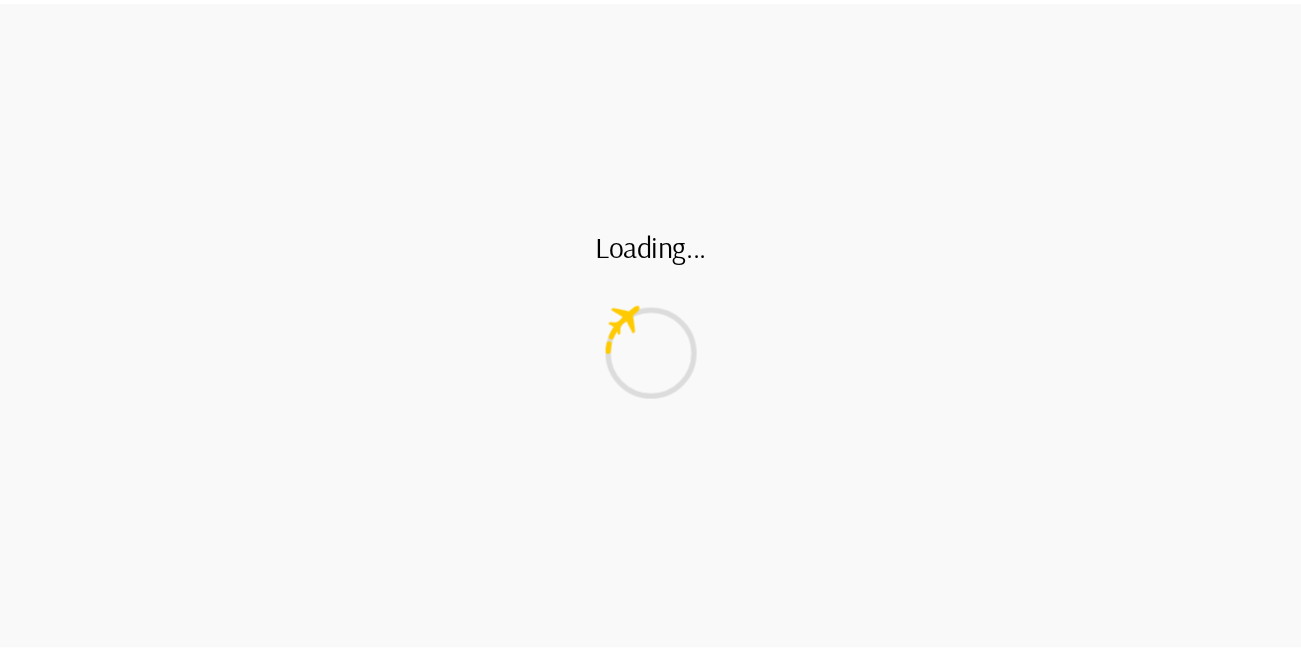 scroll, scrollTop: 0, scrollLeft: 0, axis: both 